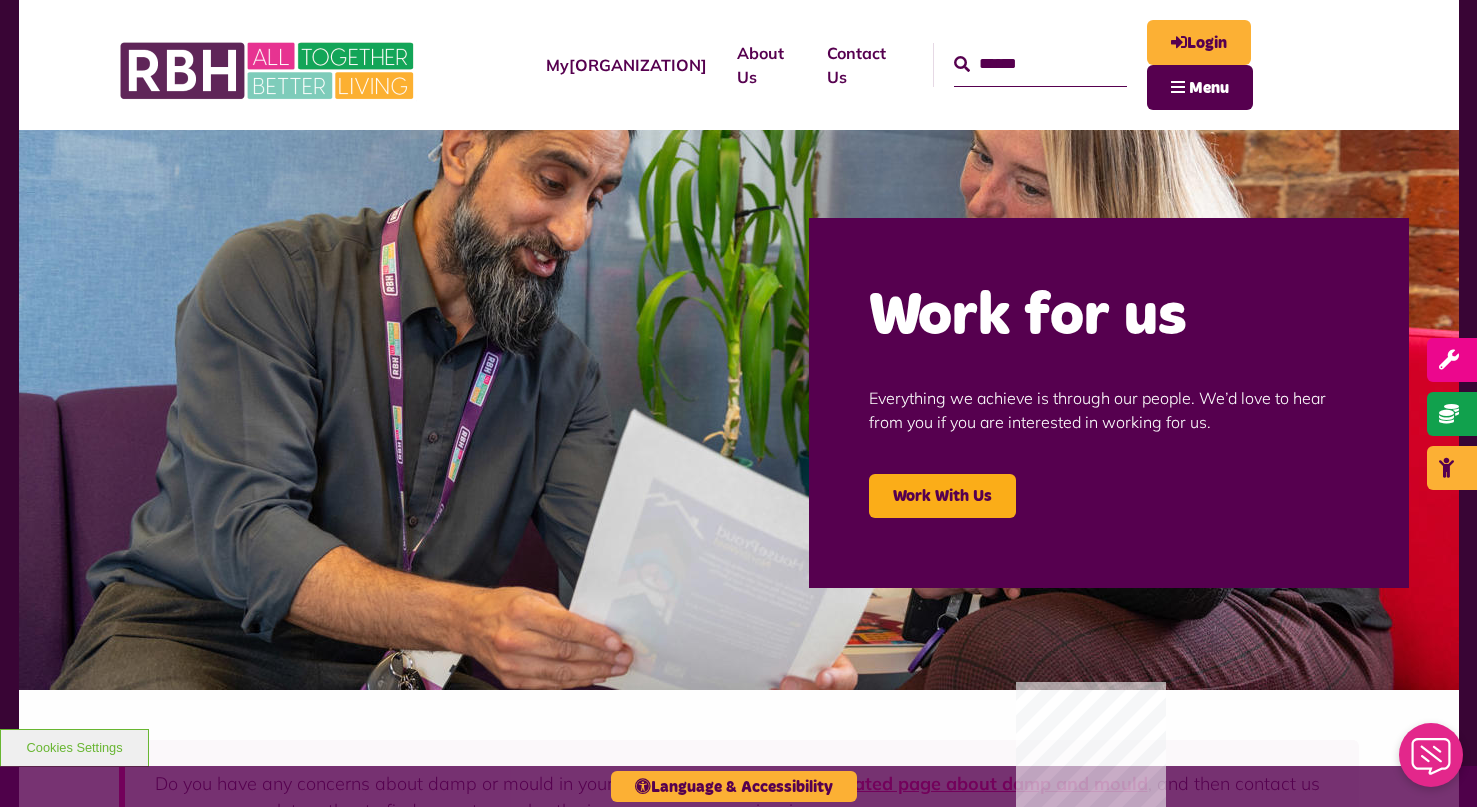 scroll, scrollTop: 0, scrollLeft: 0, axis: both 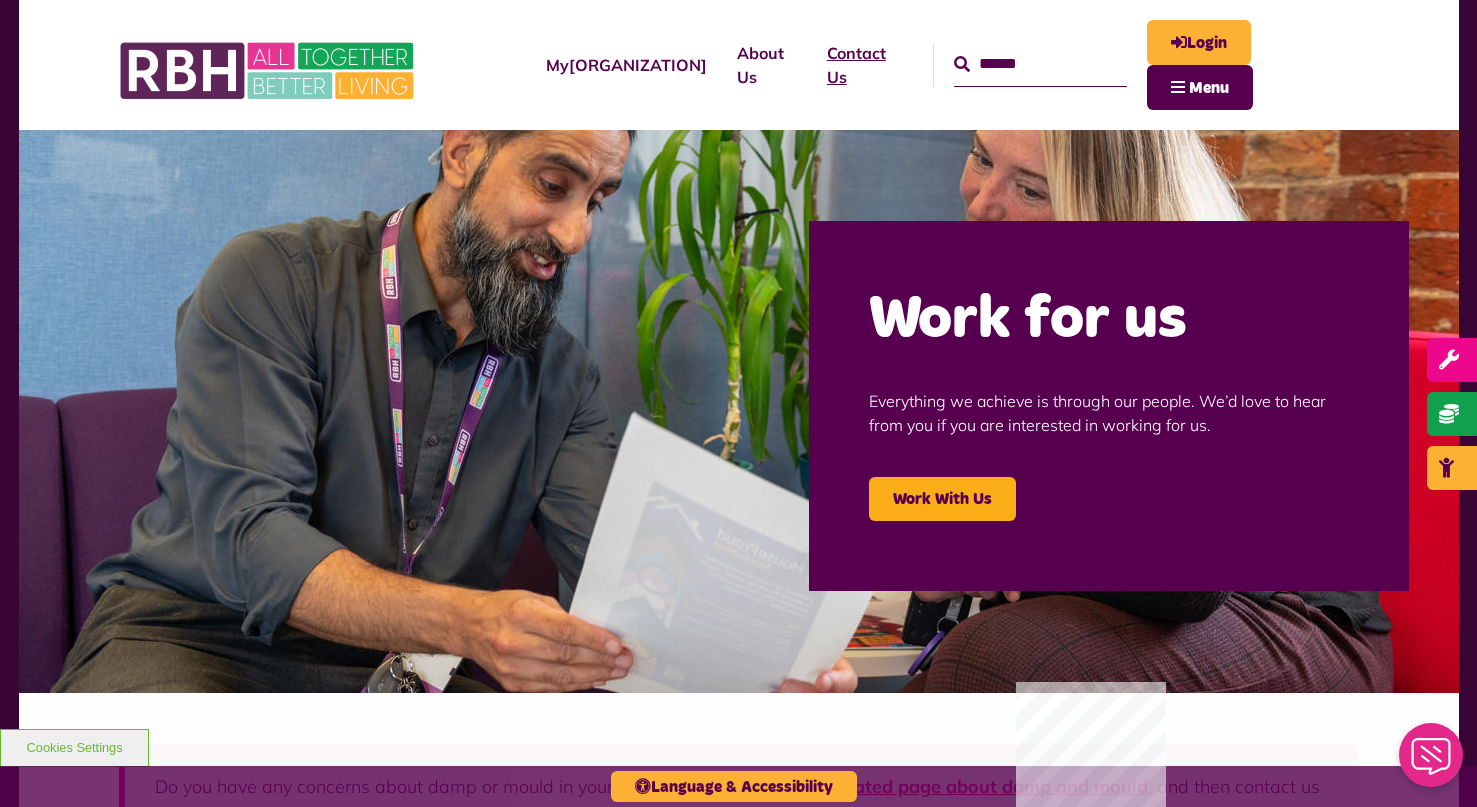 click on "Contact Us" at bounding box center [862, 65] 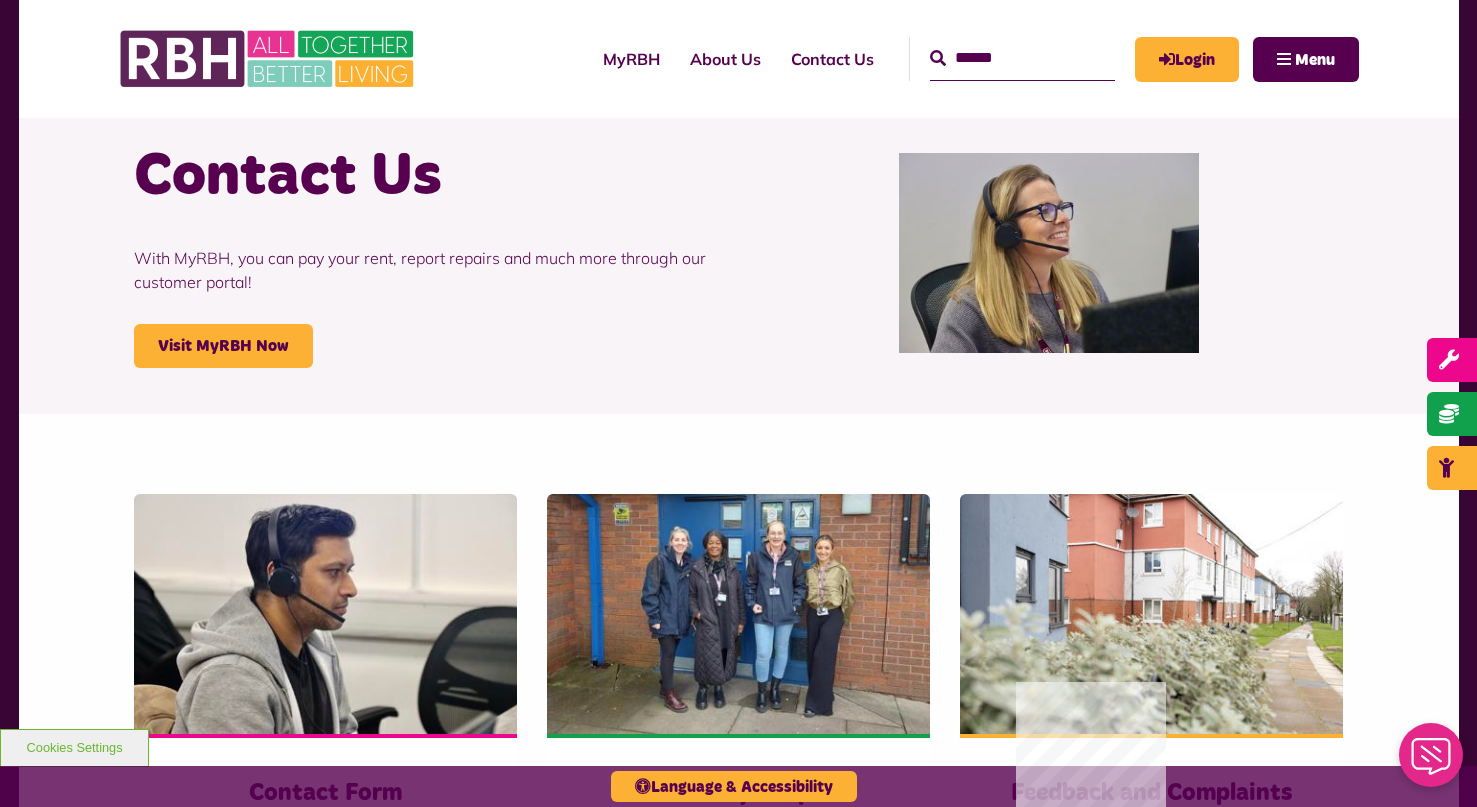 scroll, scrollTop: 400, scrollLeft: 0, axis: vertical 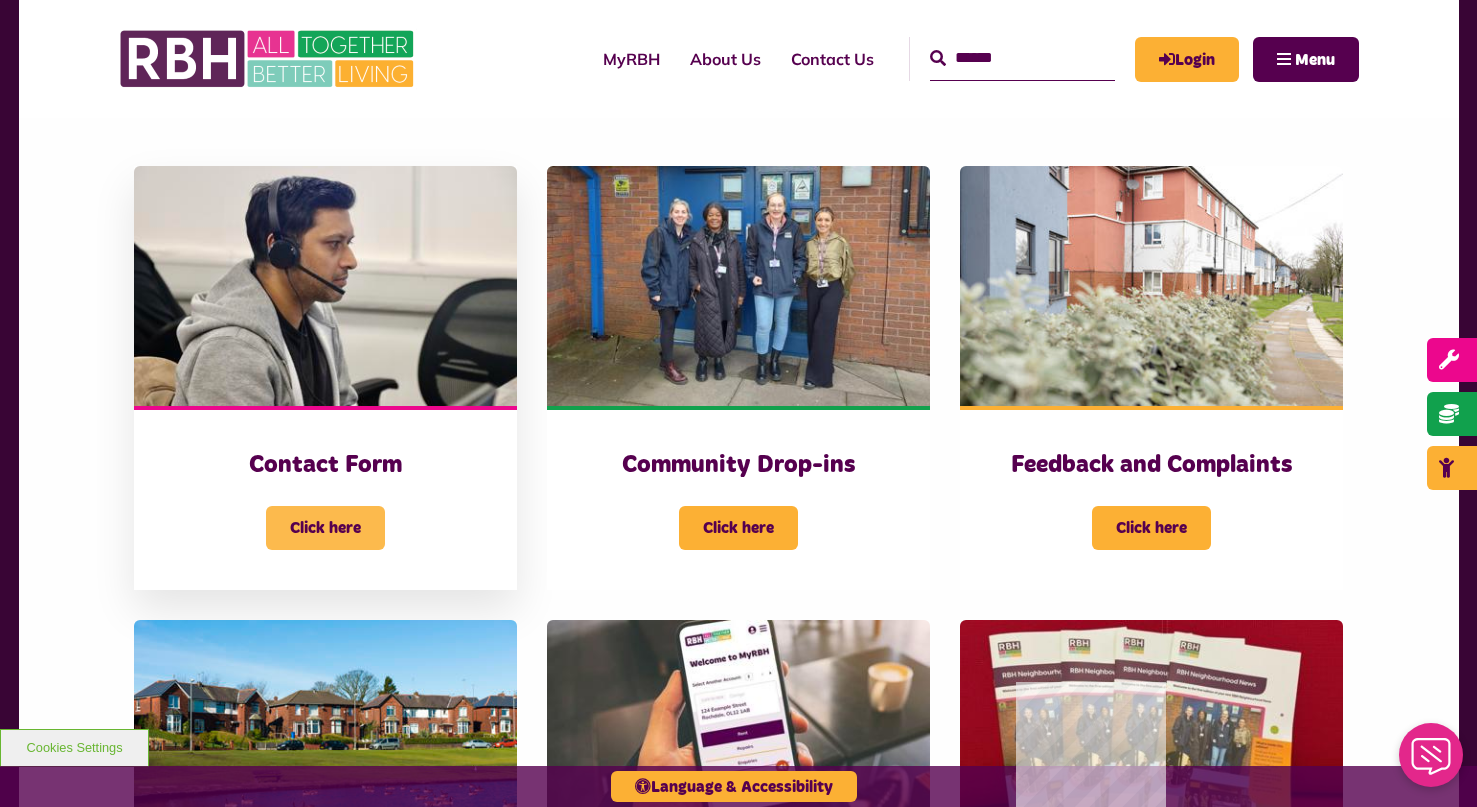 click on "Click here" at bounding box center [325, 528] 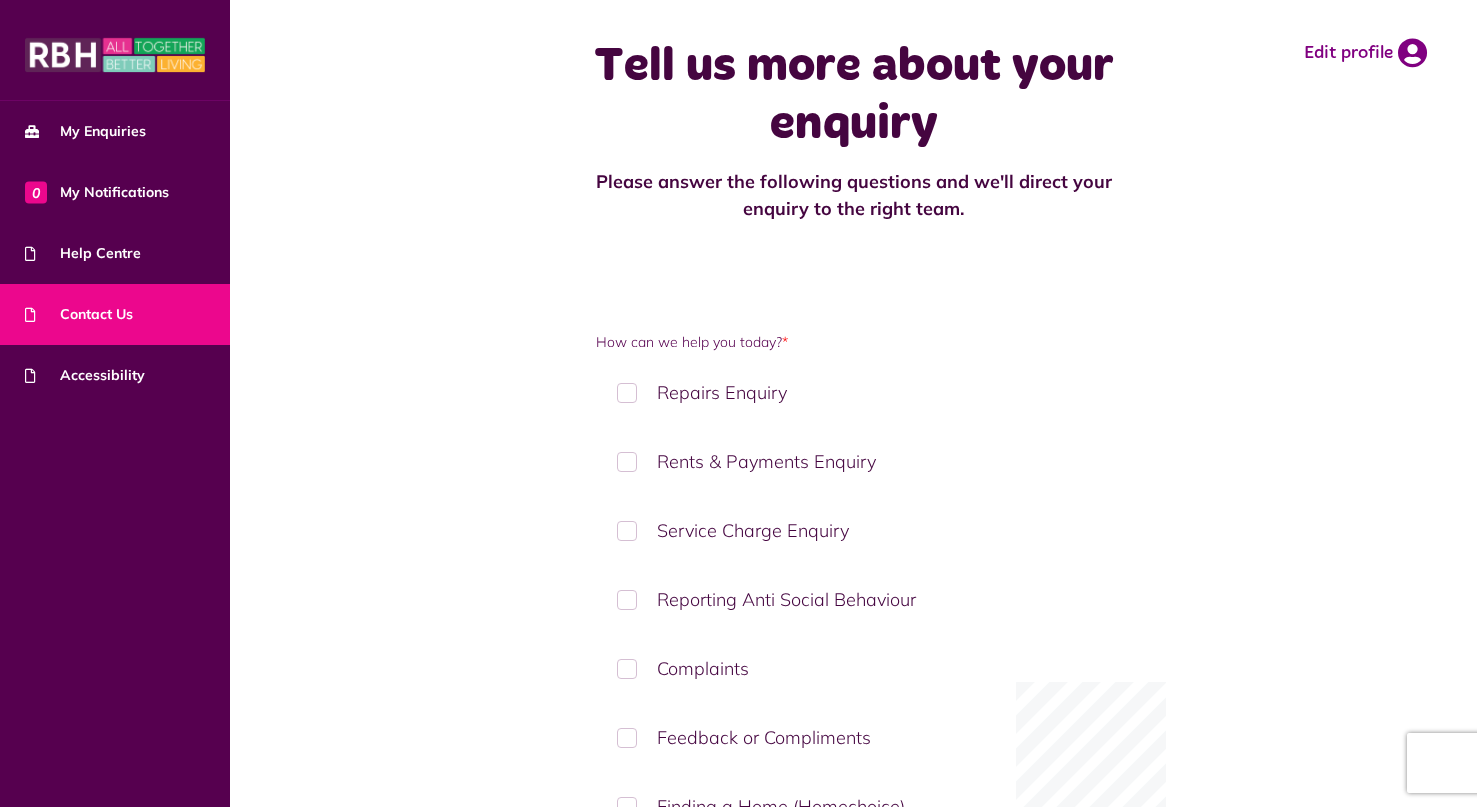 scroll, scrollTop: 0, scrollLeft: 0, axis: both 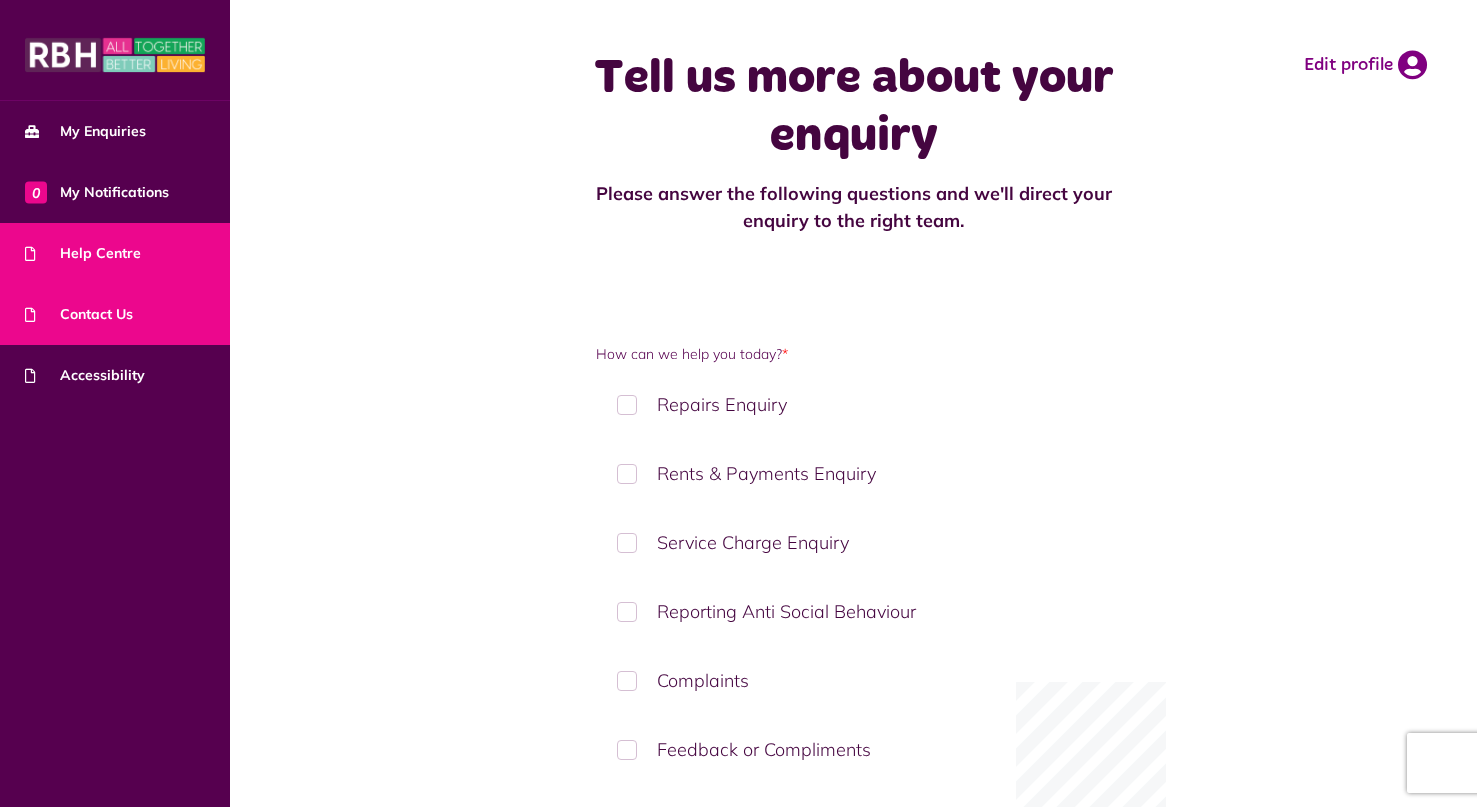 click on "Help Centre" at bounding box center [83, 253] 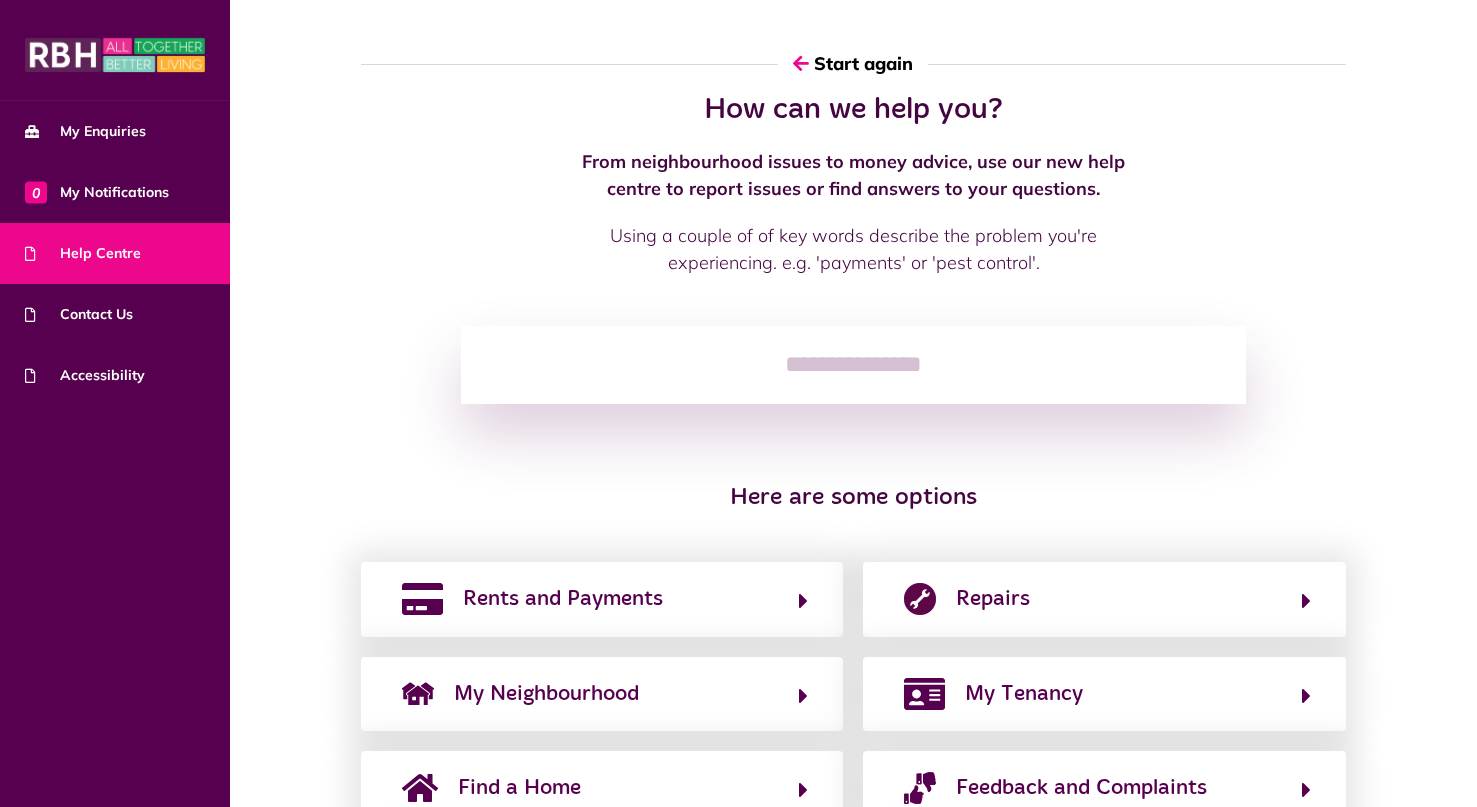 scroll, scrollTop: 0, scrollLeft: 0, axis: both 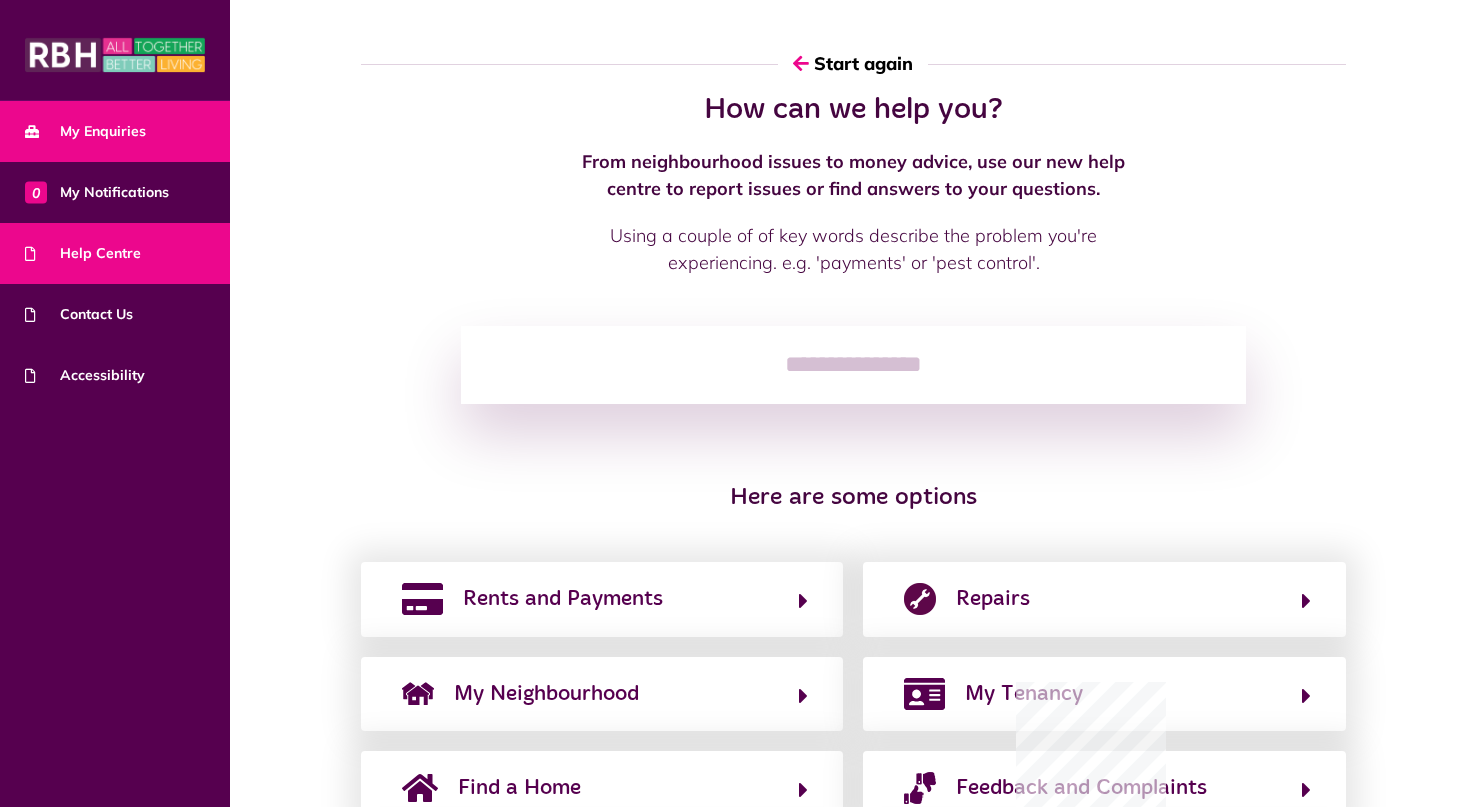 click on "My Enquiries" at bounding box center (115, 131) 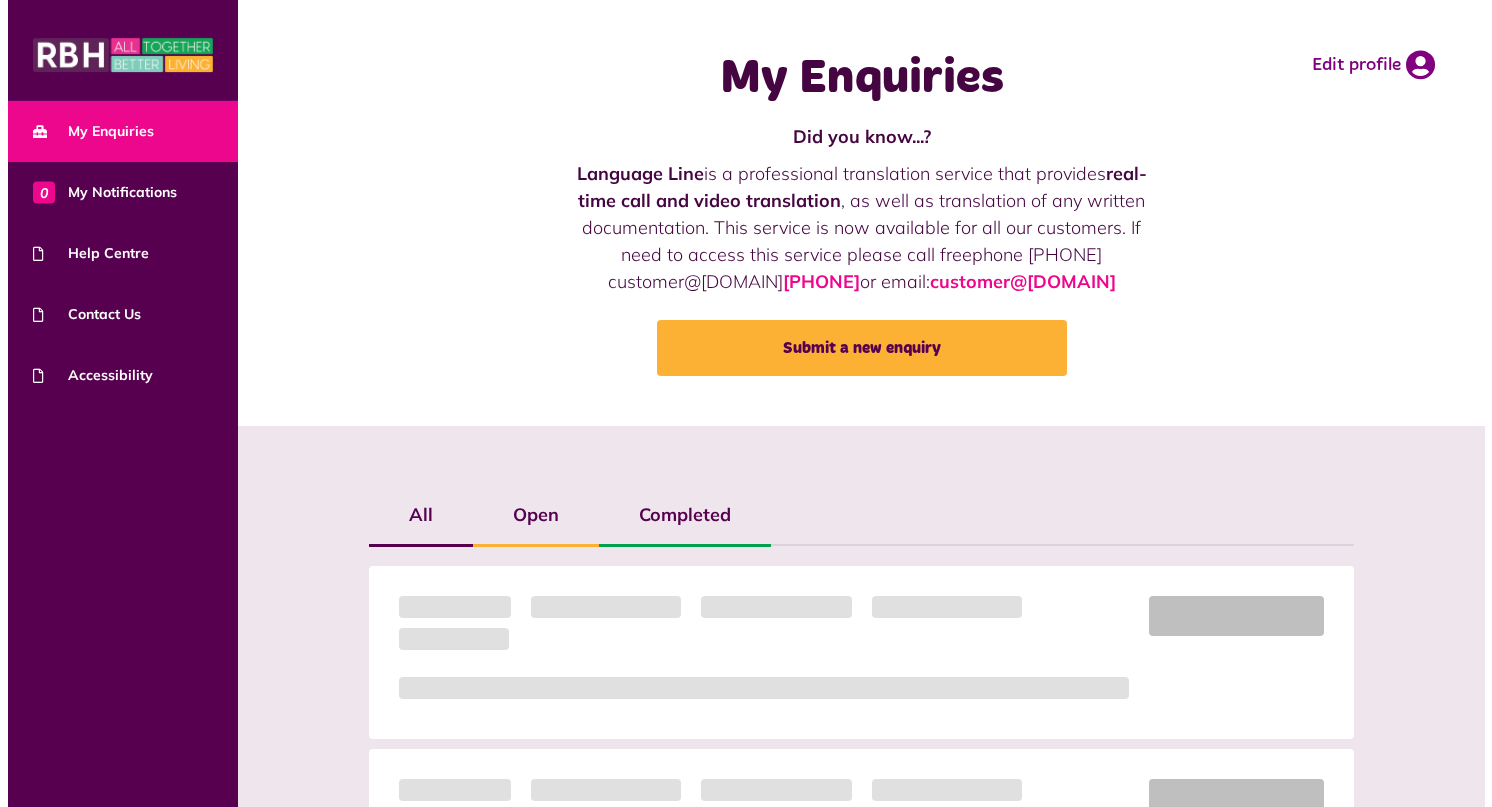 scroll, scrollTop: 0, scrollLeft: 0, axis: both 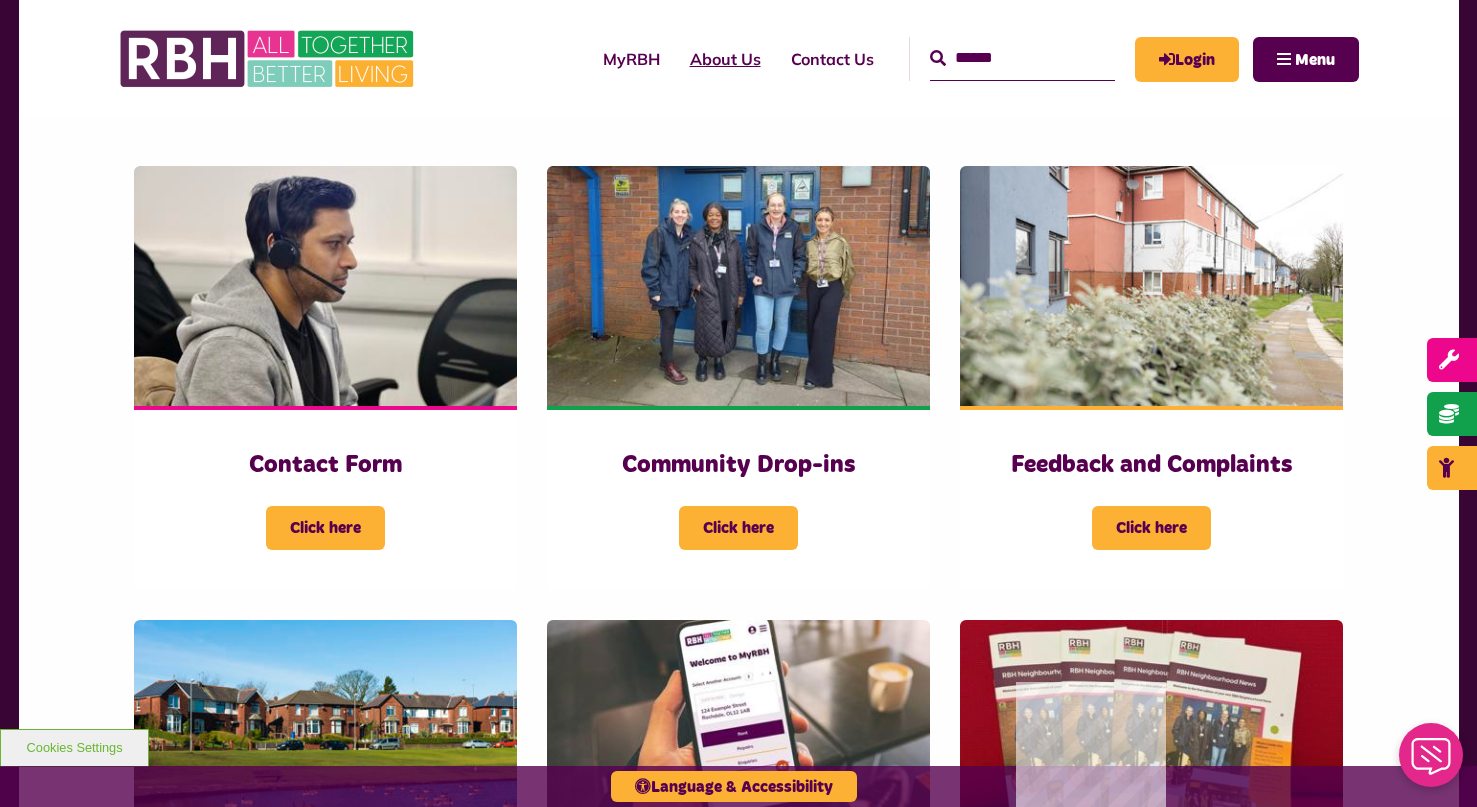 click on "About Us" at bounding box center [725, 59] 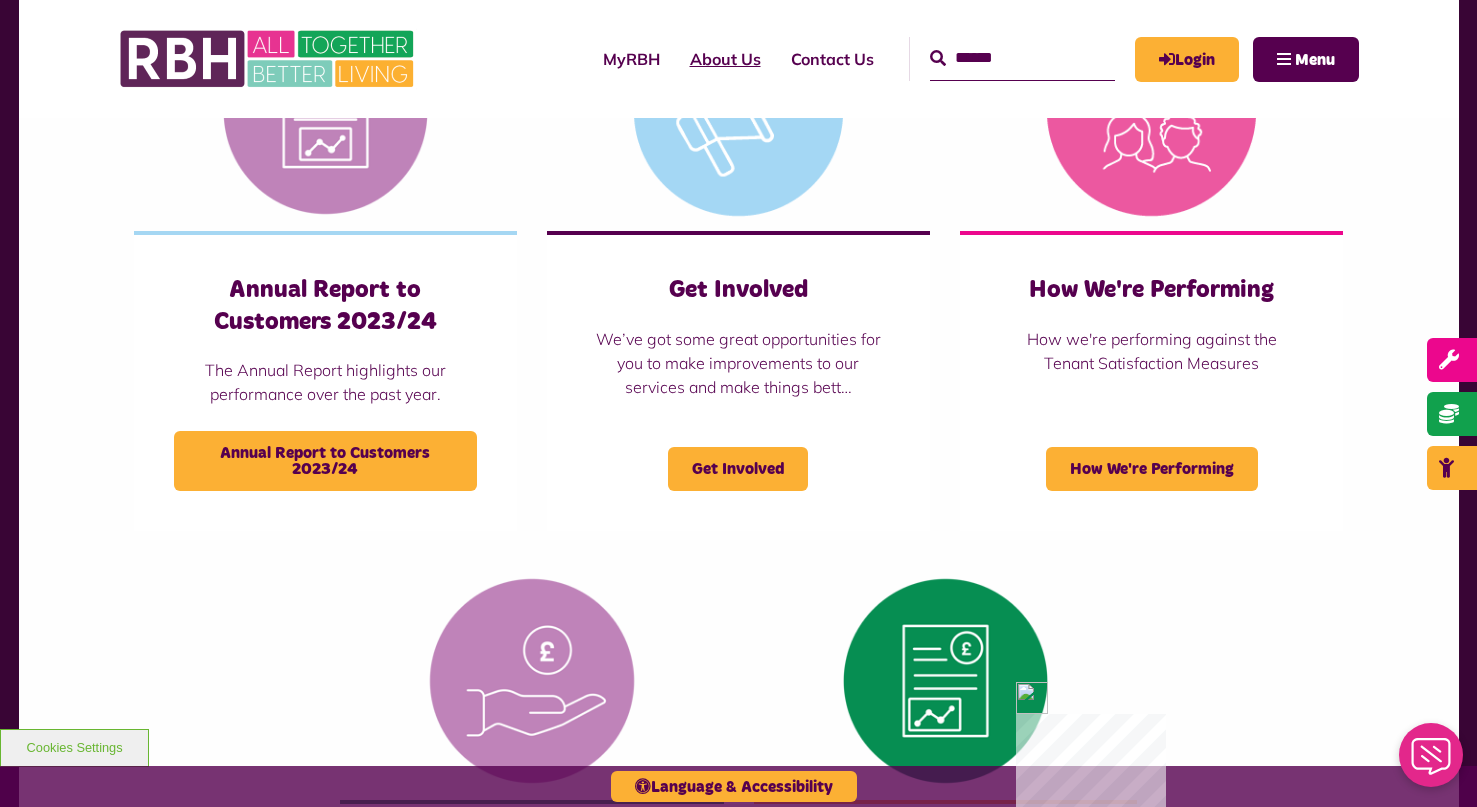 scroll, scrollTop: 1900, scrollLeft: 0, axis: vertical 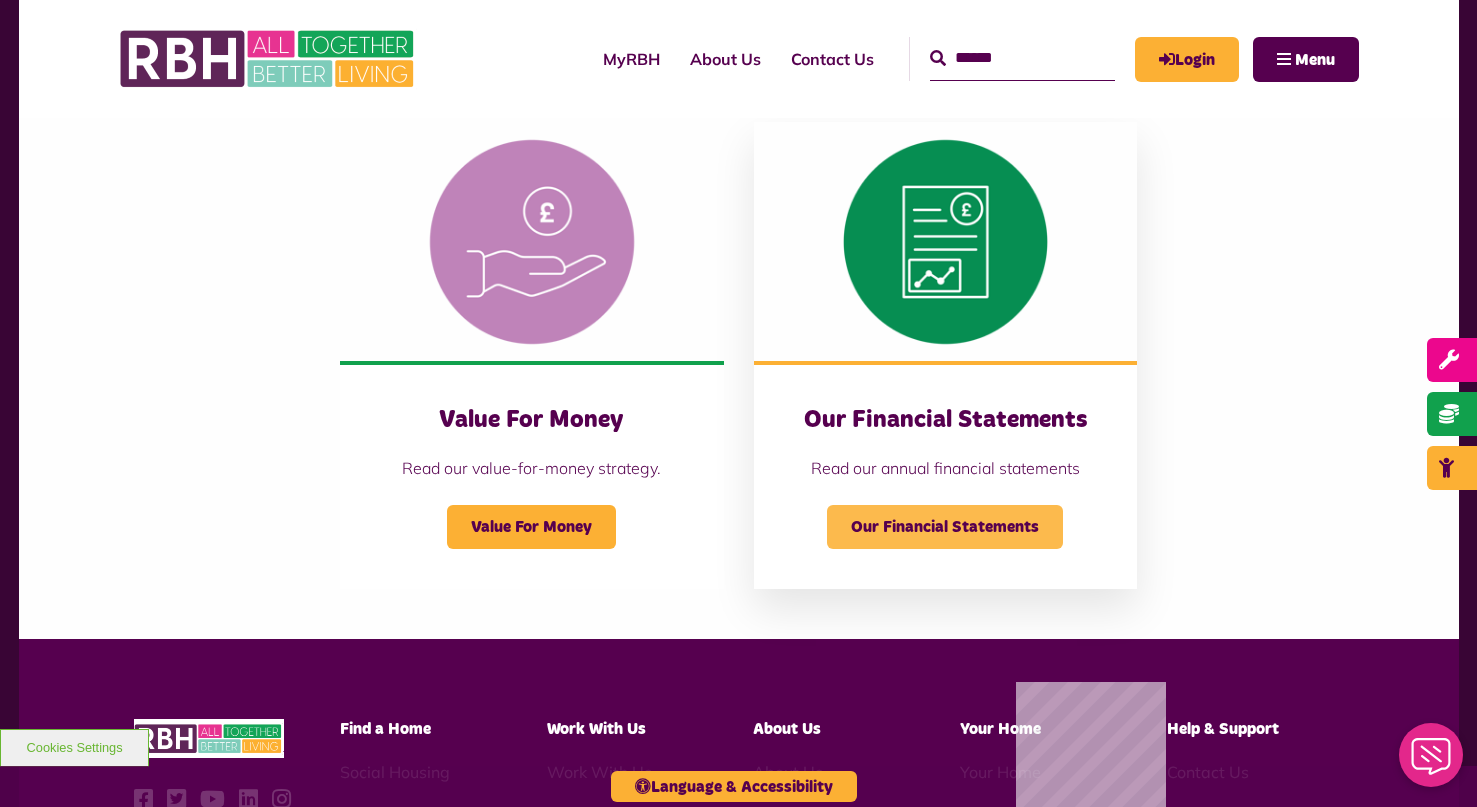 click on "Our Financial Statements" at bounding box center (945, 527) 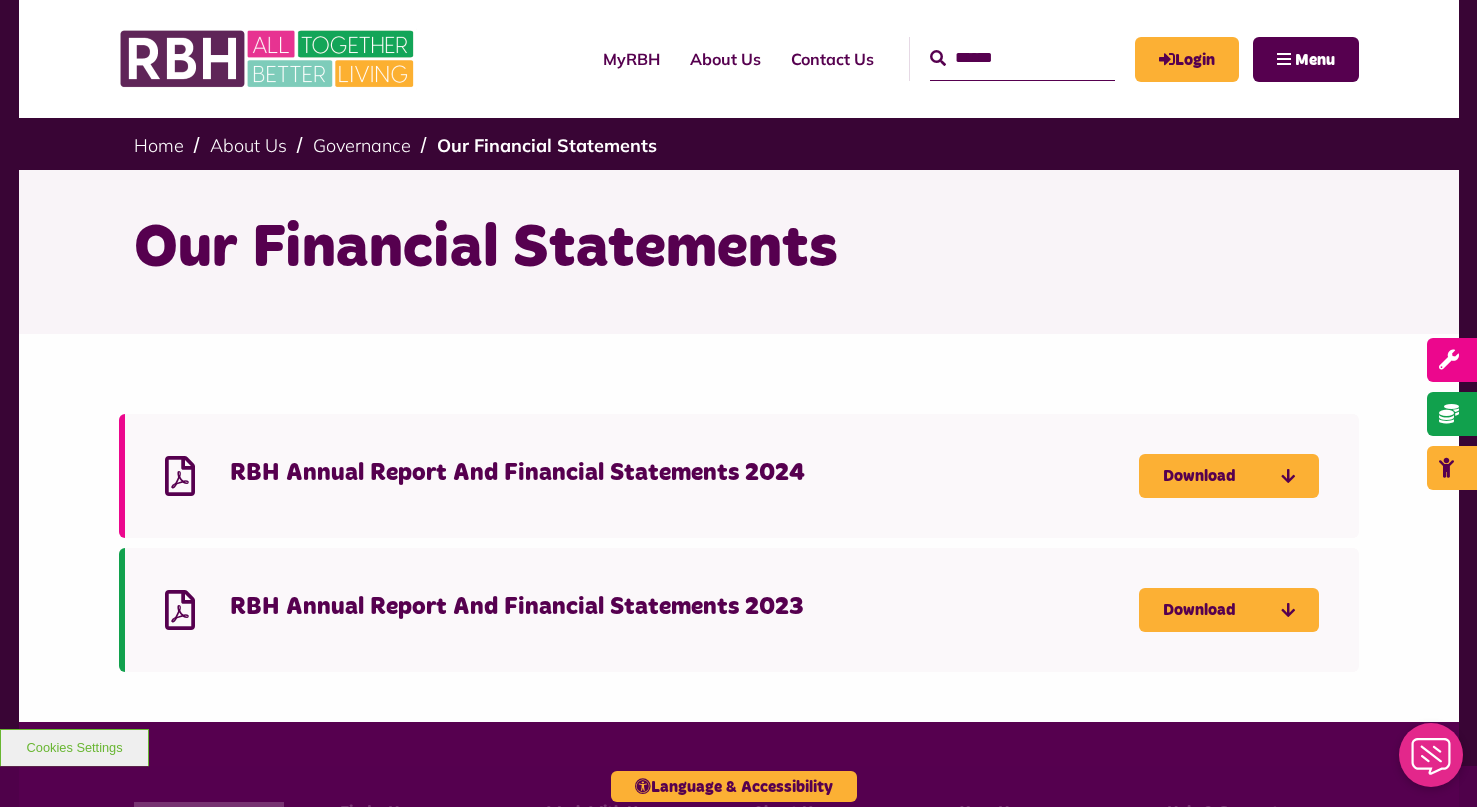 scroll, scrollTop: 0, scrollLeft: 0, axis: both 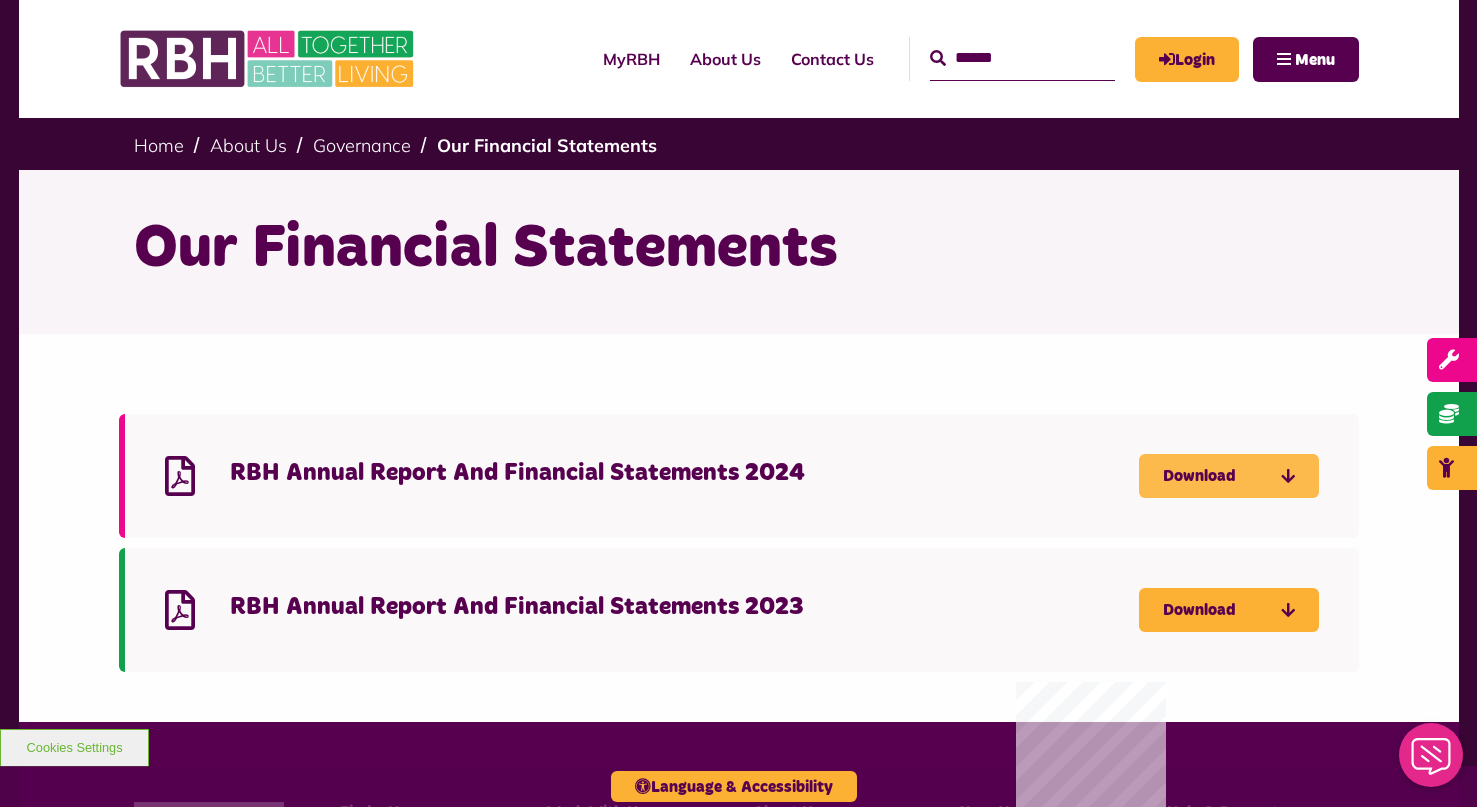click on "Download" at bounding box center (1229, 476) 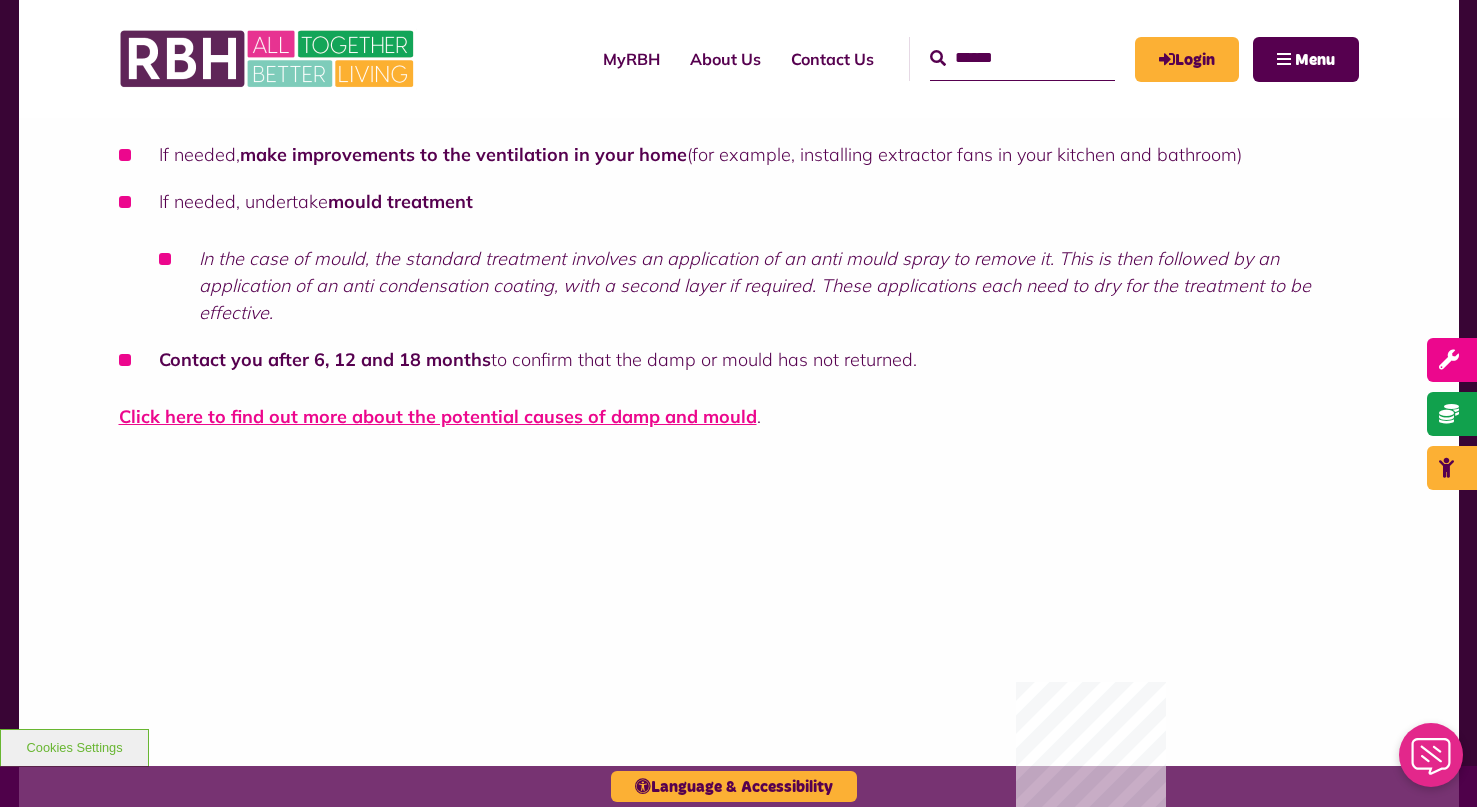 scroll, scrollTop: 1300, scrollLeft: 0, axis: vertical 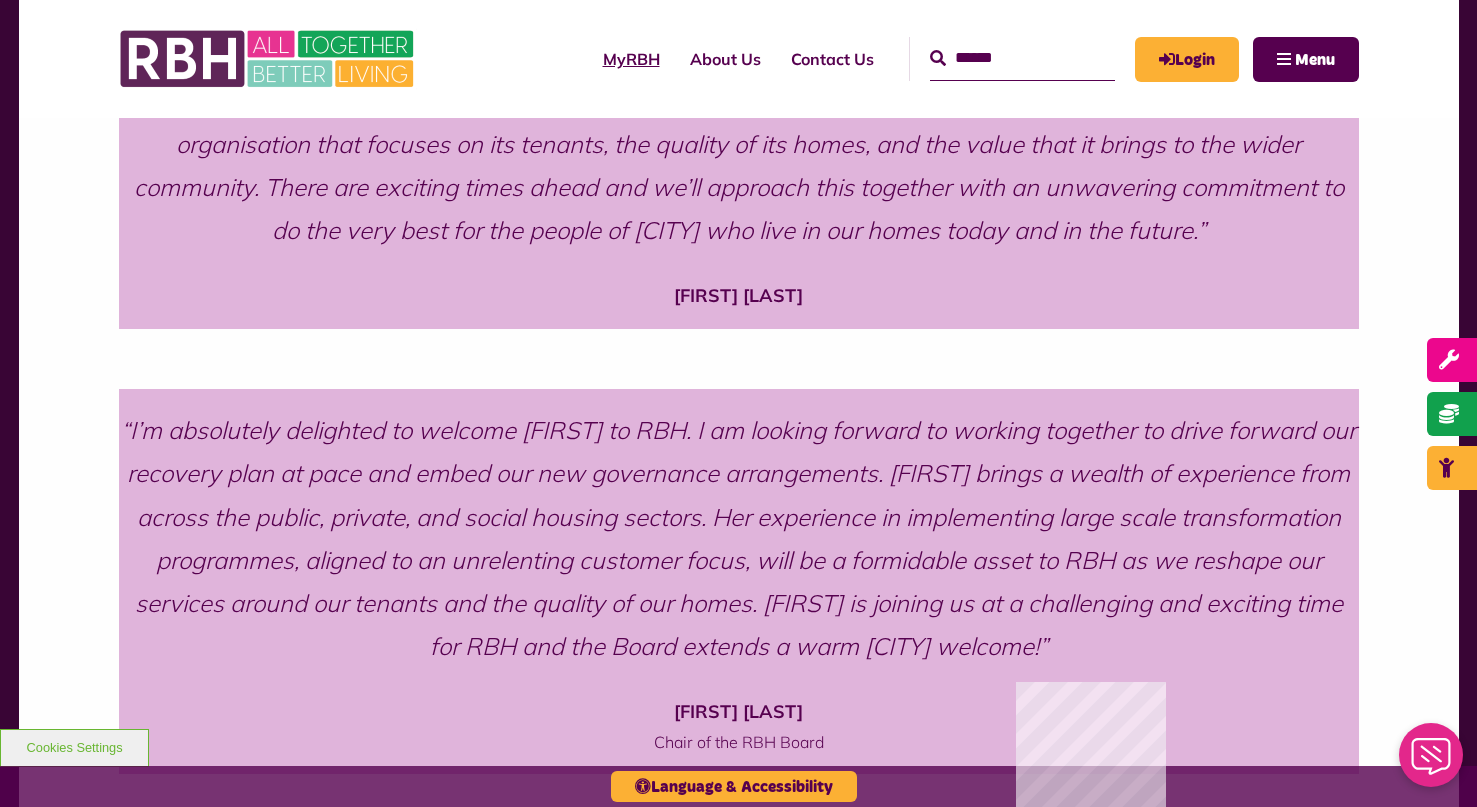 click on "MyRBH" at bounding box center (631, 59) 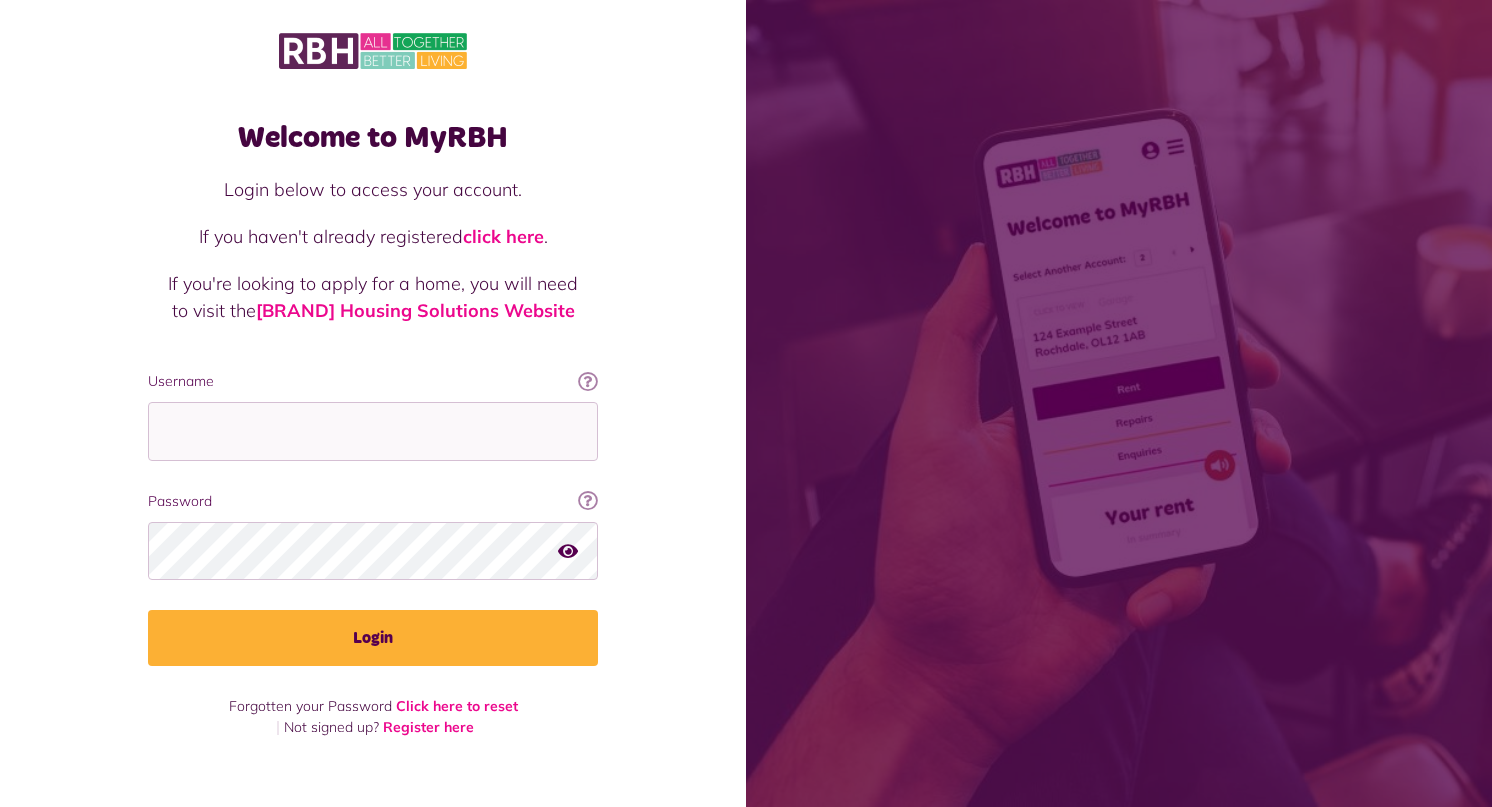 scroll, scrollTop: 0, scrollLeft: 0, axis: both 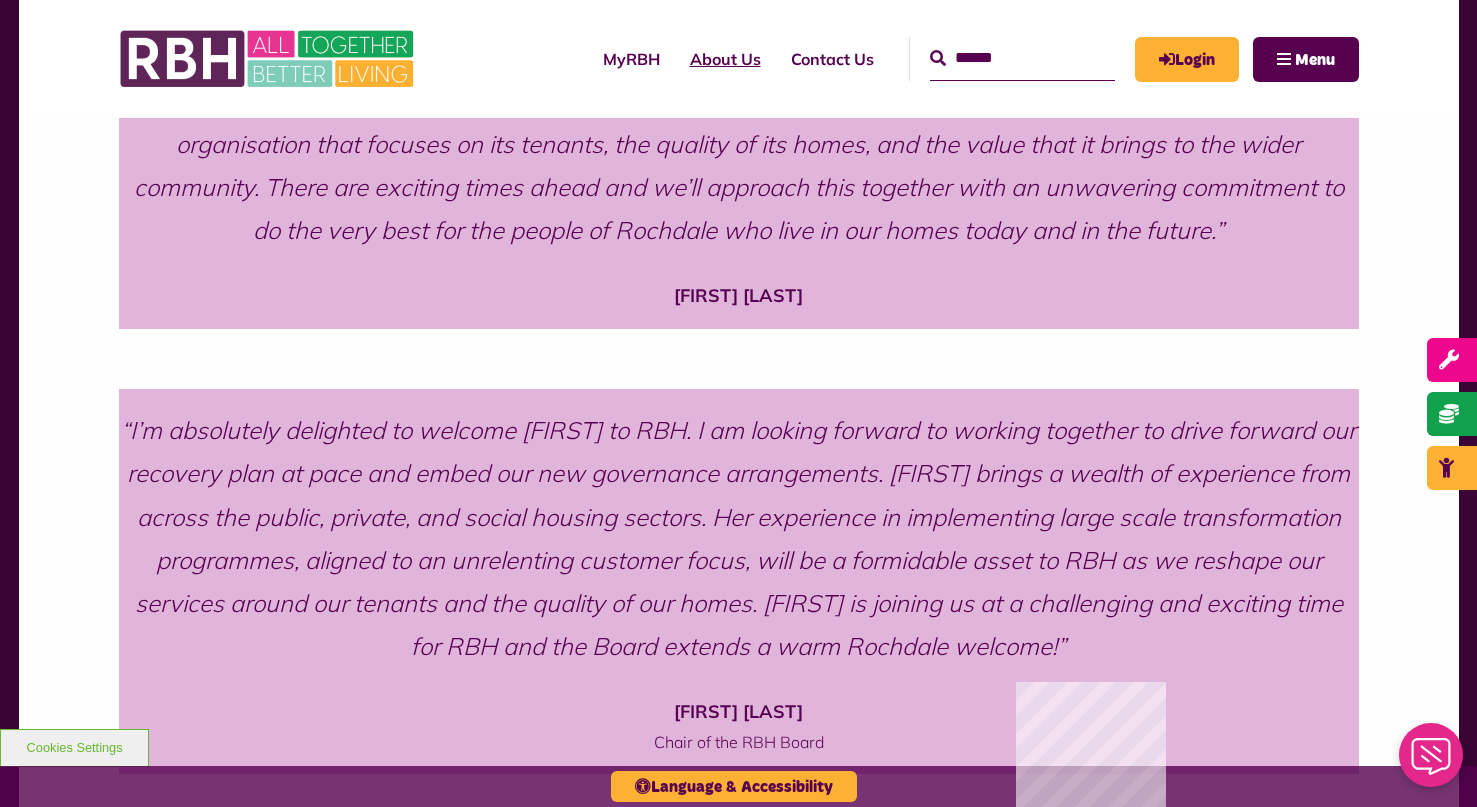 click on "About Us" at bounding box center (725, 59) 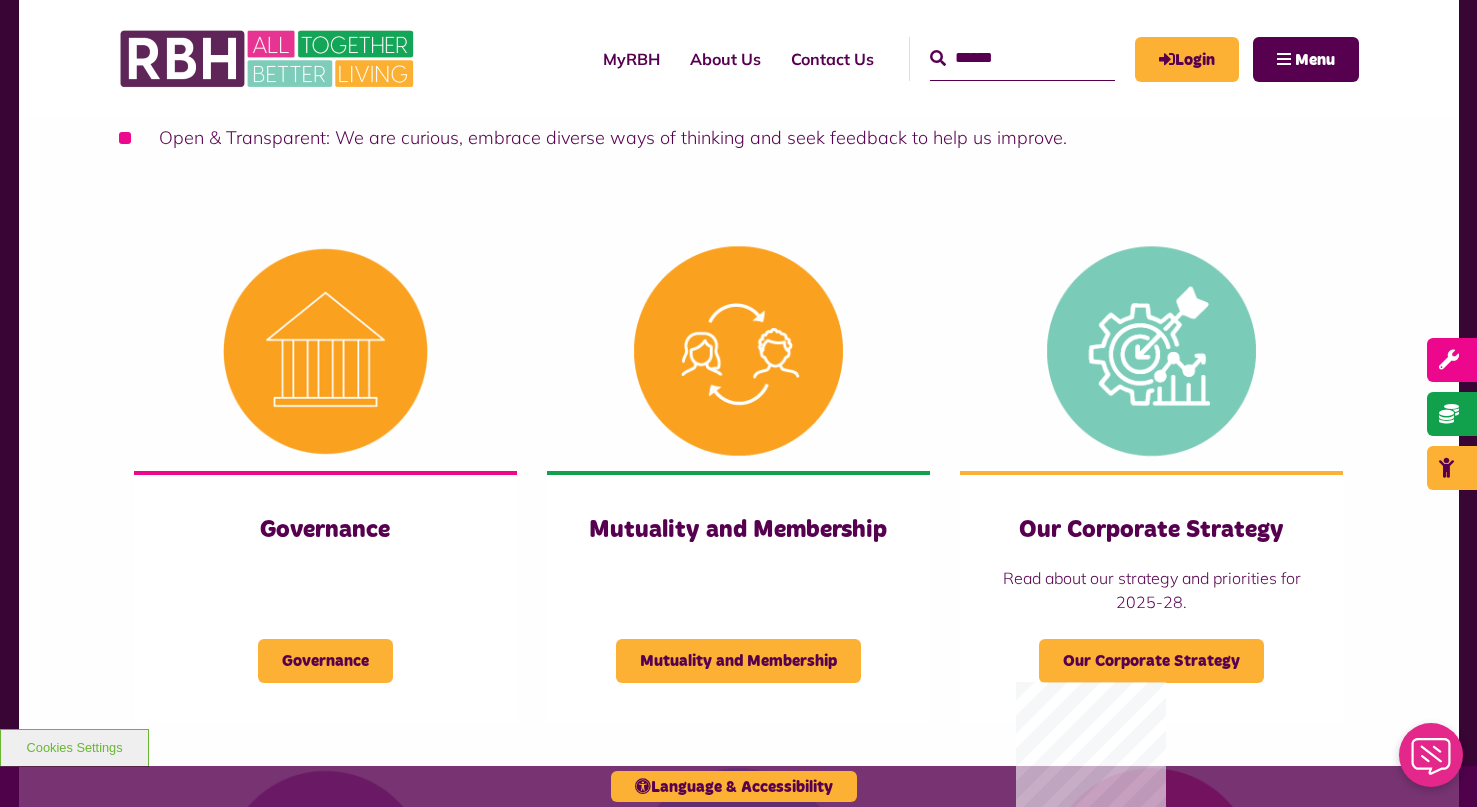 scroll, scrollTop: 0, scrollLeft: 0, axis: both 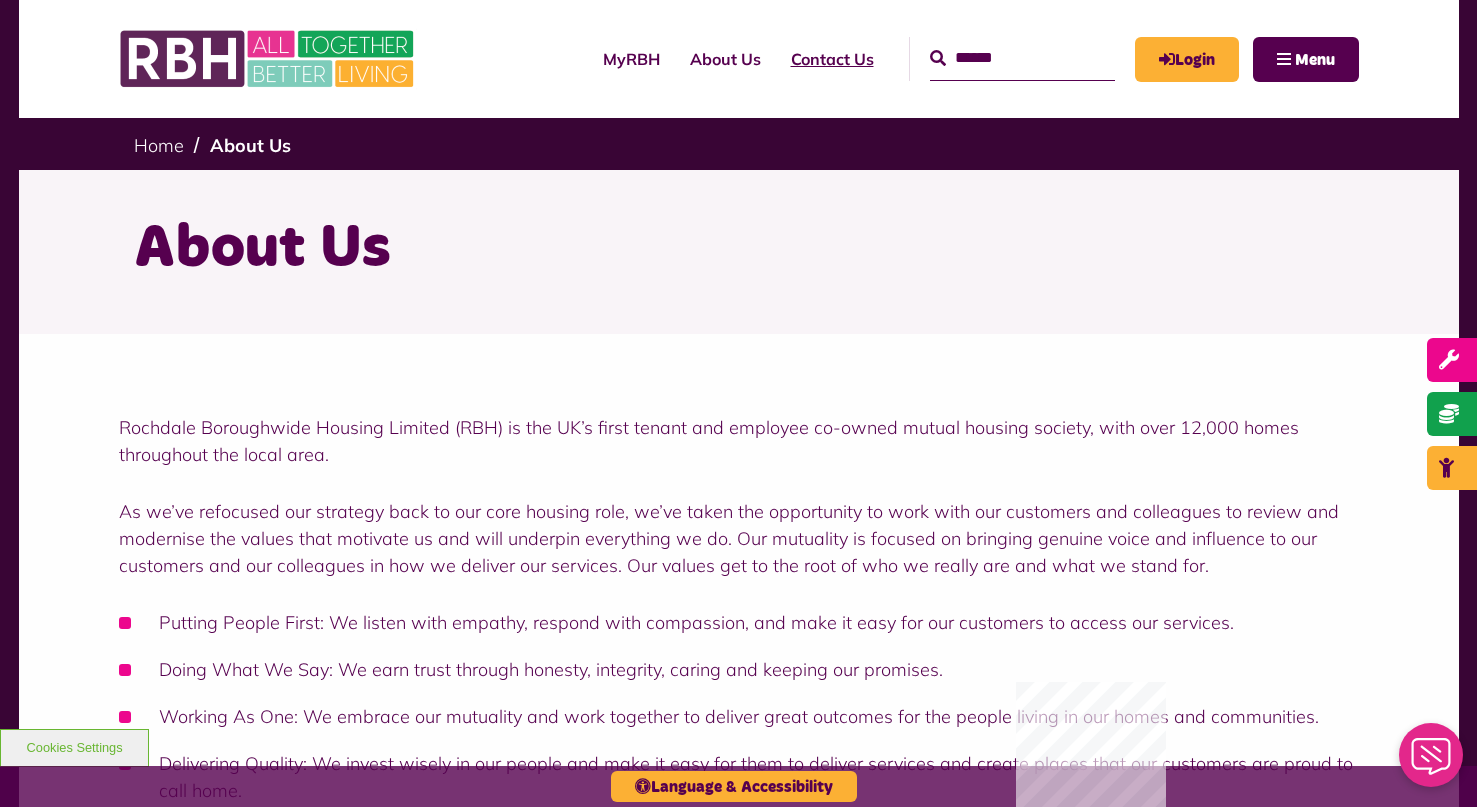 click on "Contact Us" at bounding box center (832, 59) 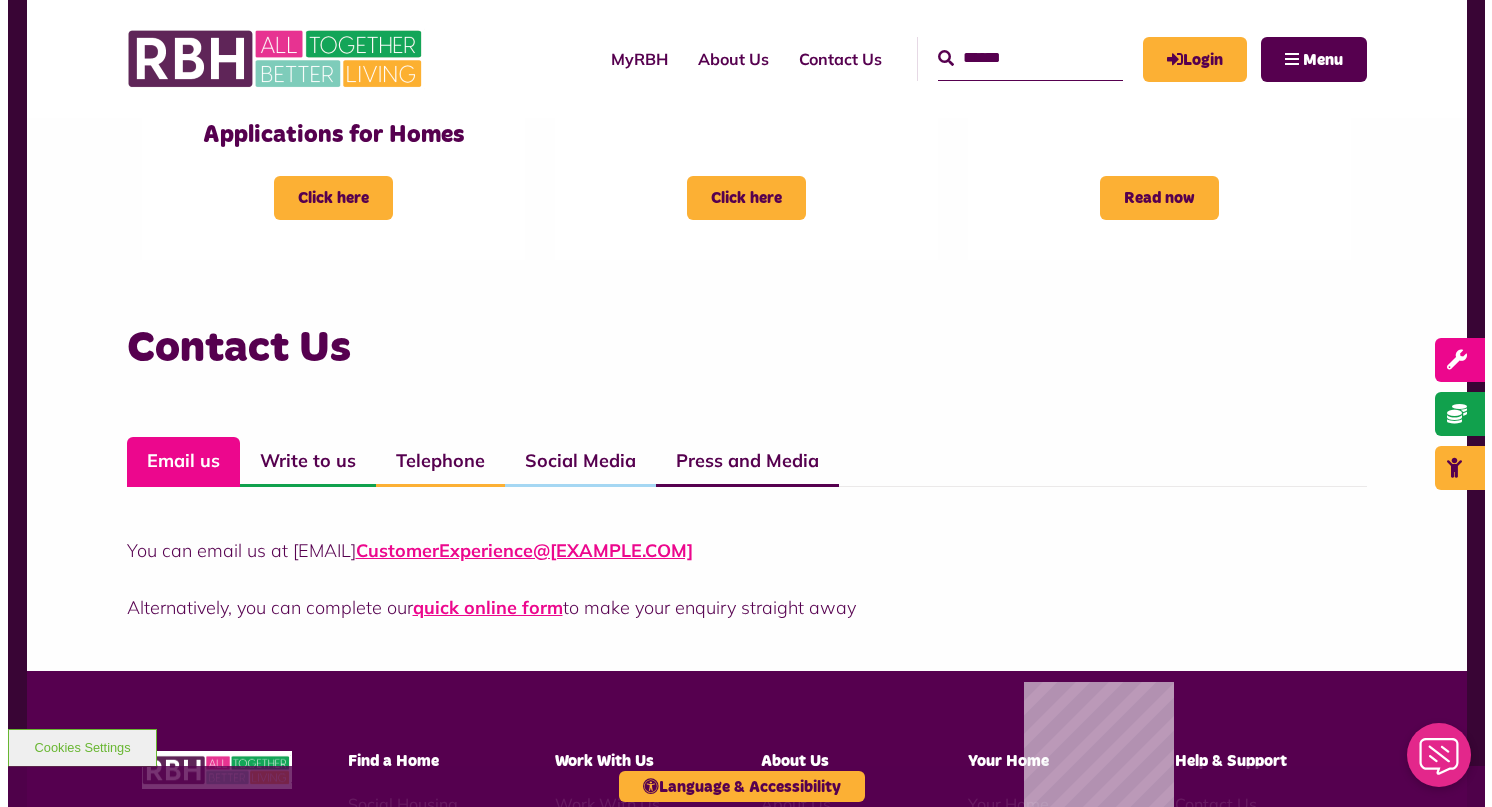 scroll, scrollTop: 0, scrollLeft: 0, axis: both 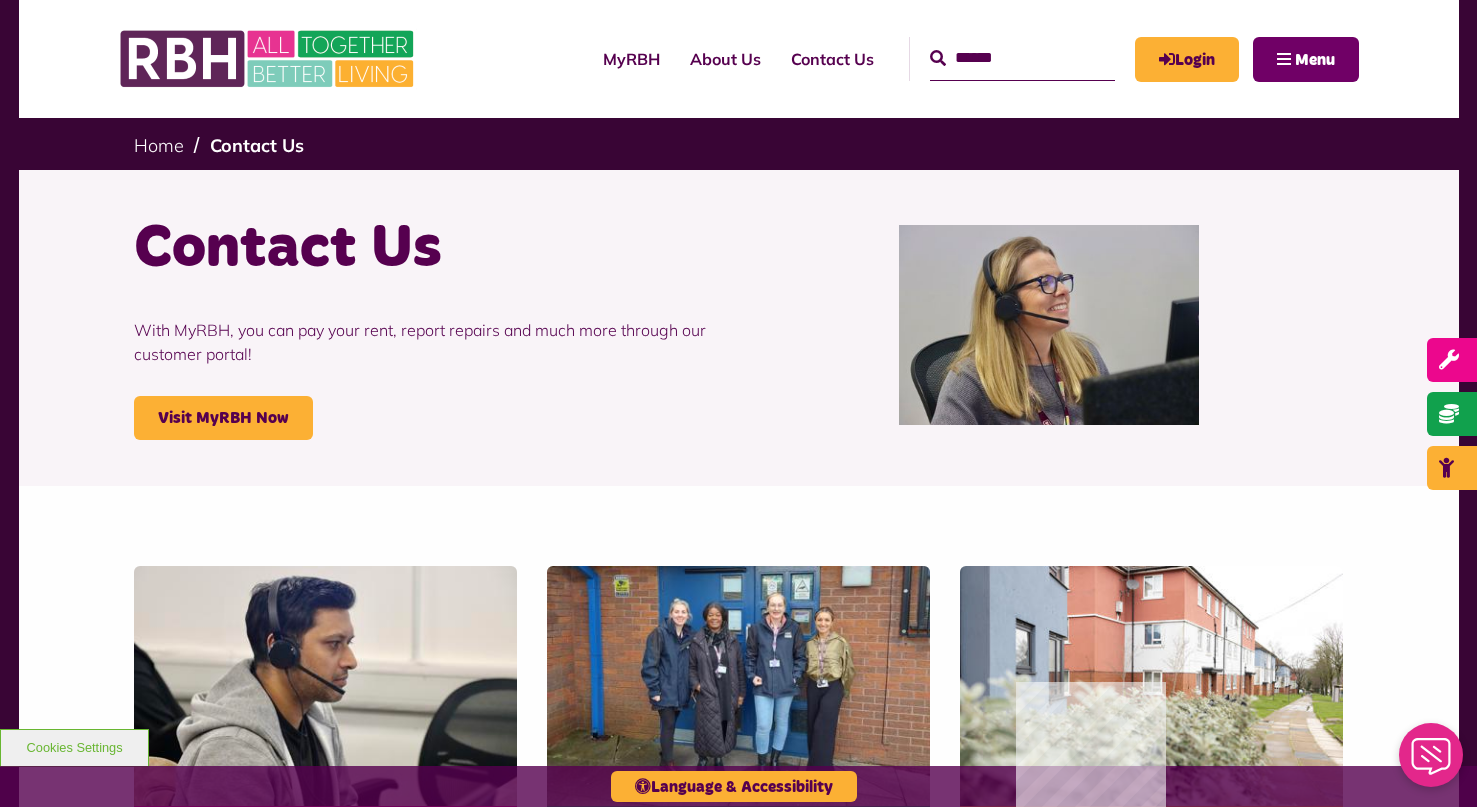 click on "Menu" at bounding box center [1315, 60] 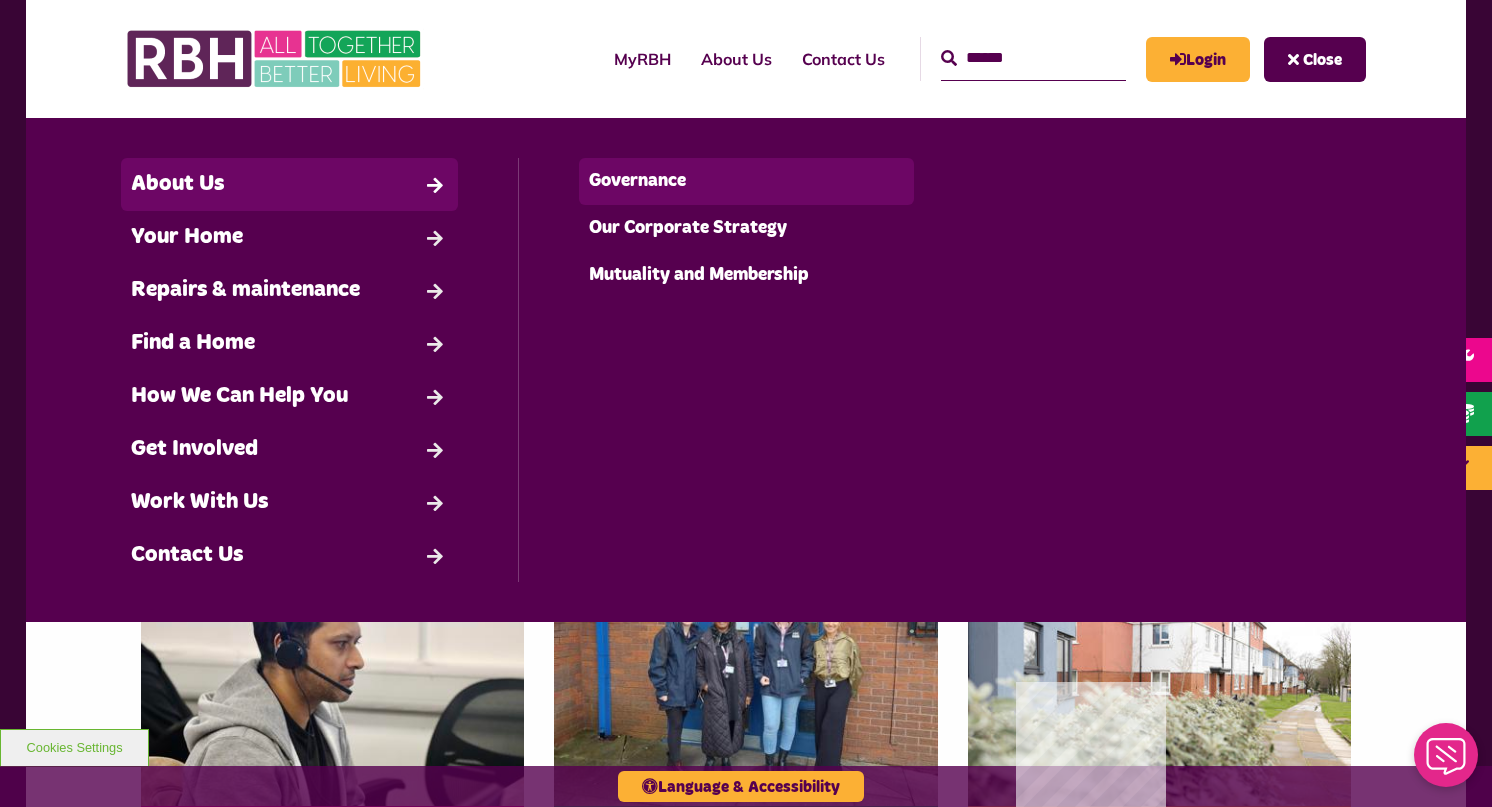 click on "Governance" at bounding box center [747, 181] 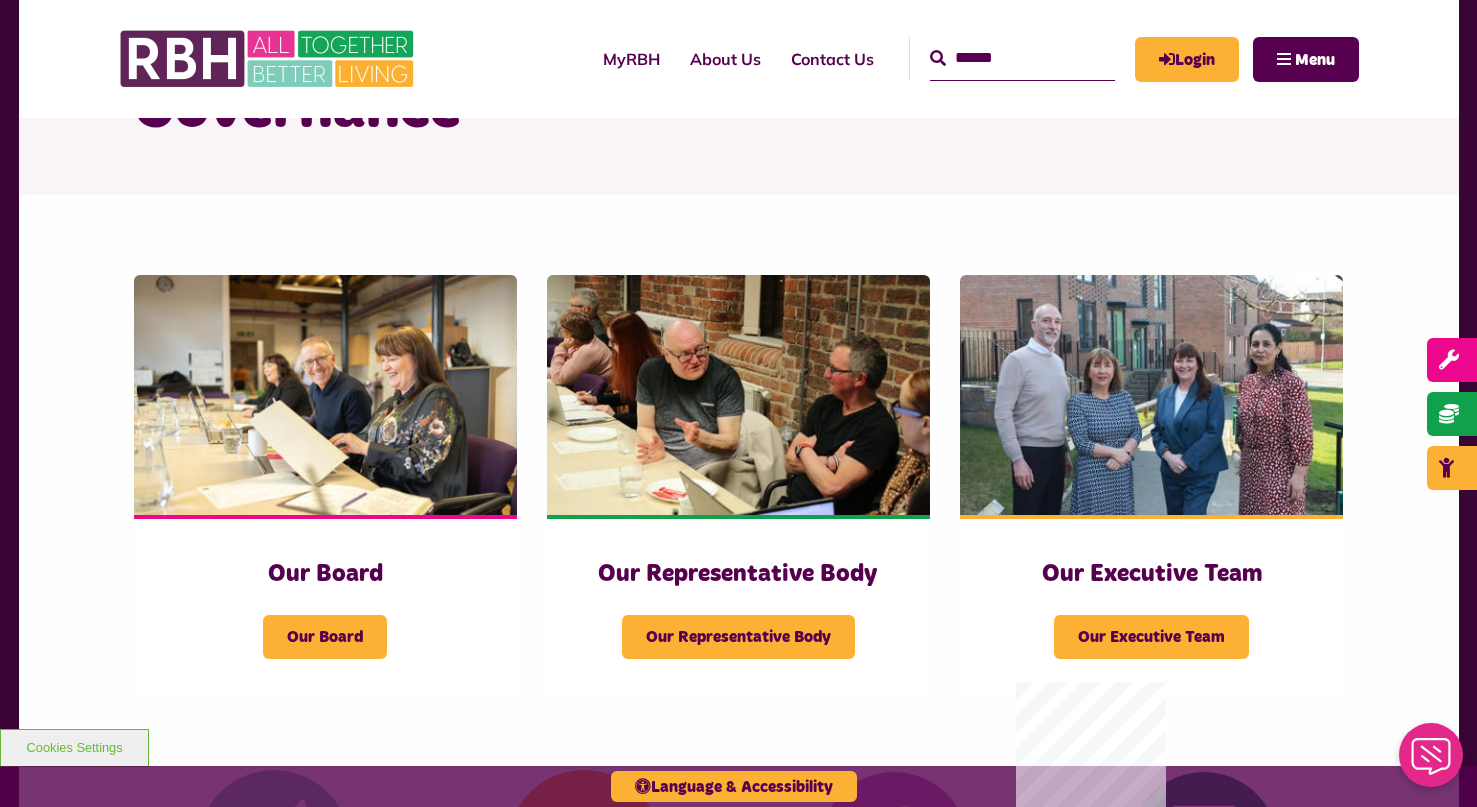 scroll, scrollTop: 200, scrollLeft: 0, axis: vertical 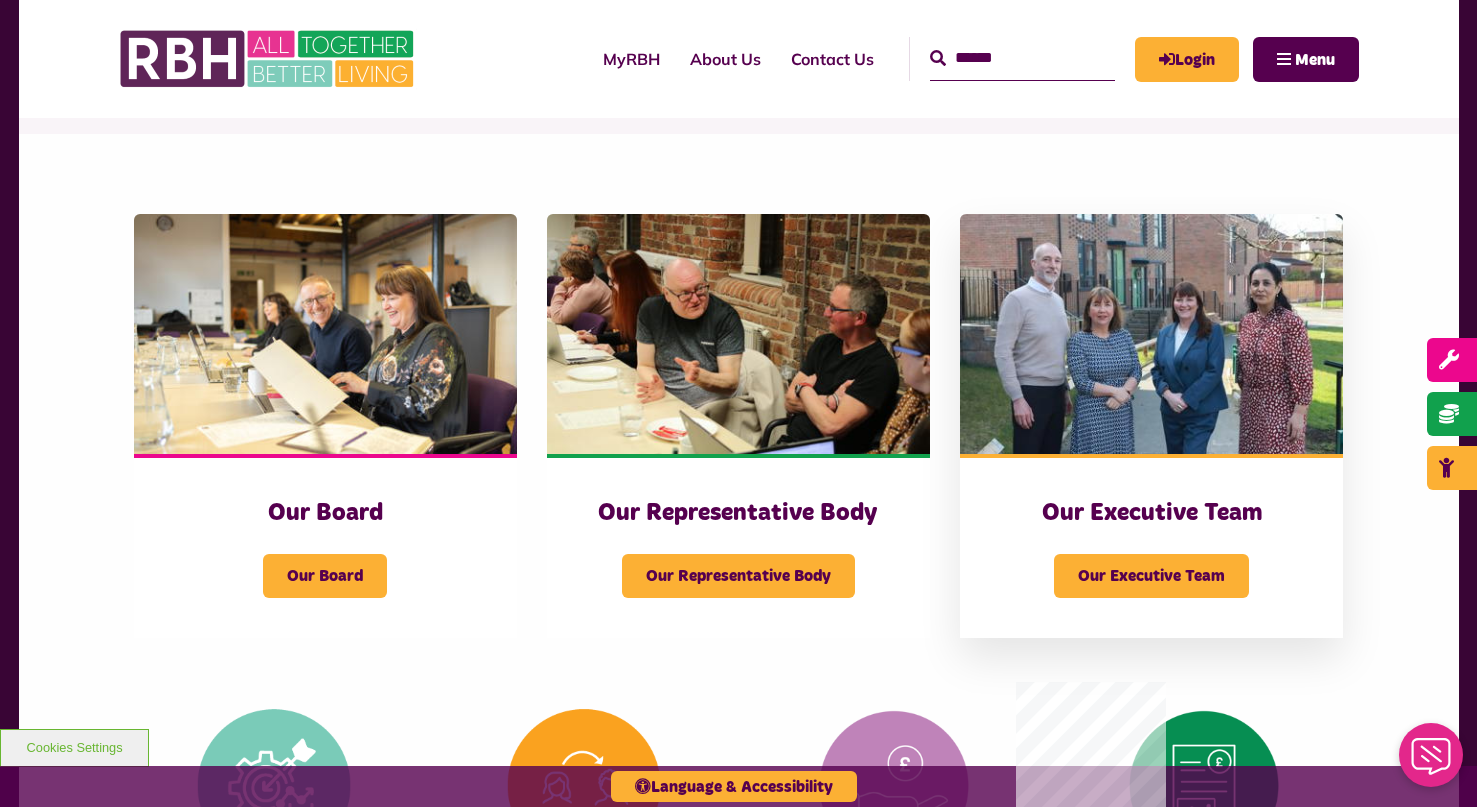 click at bounding box center (1151, 334) 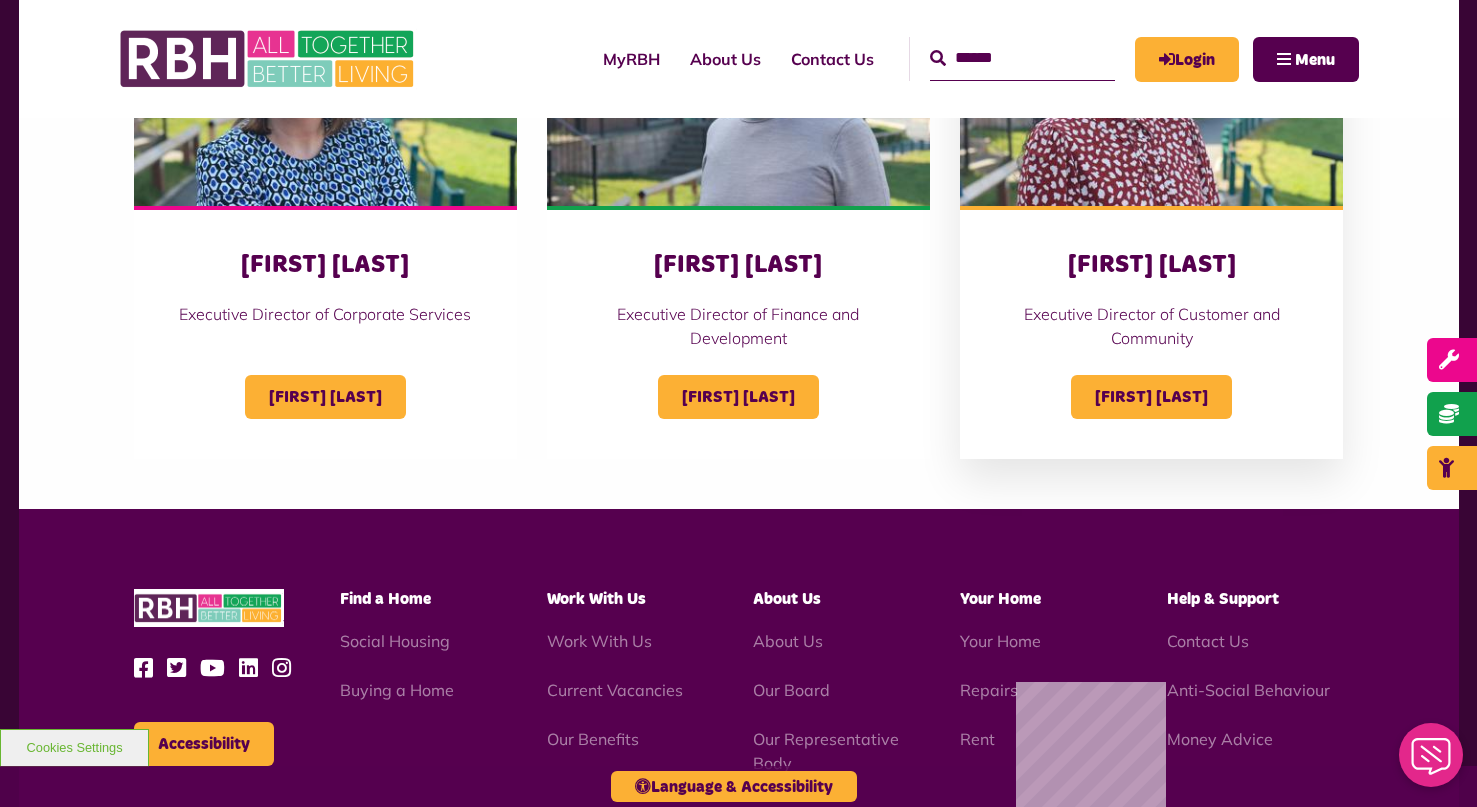 scroll, scrollTop: 1100, scrollLeft: 0, axis: vertical 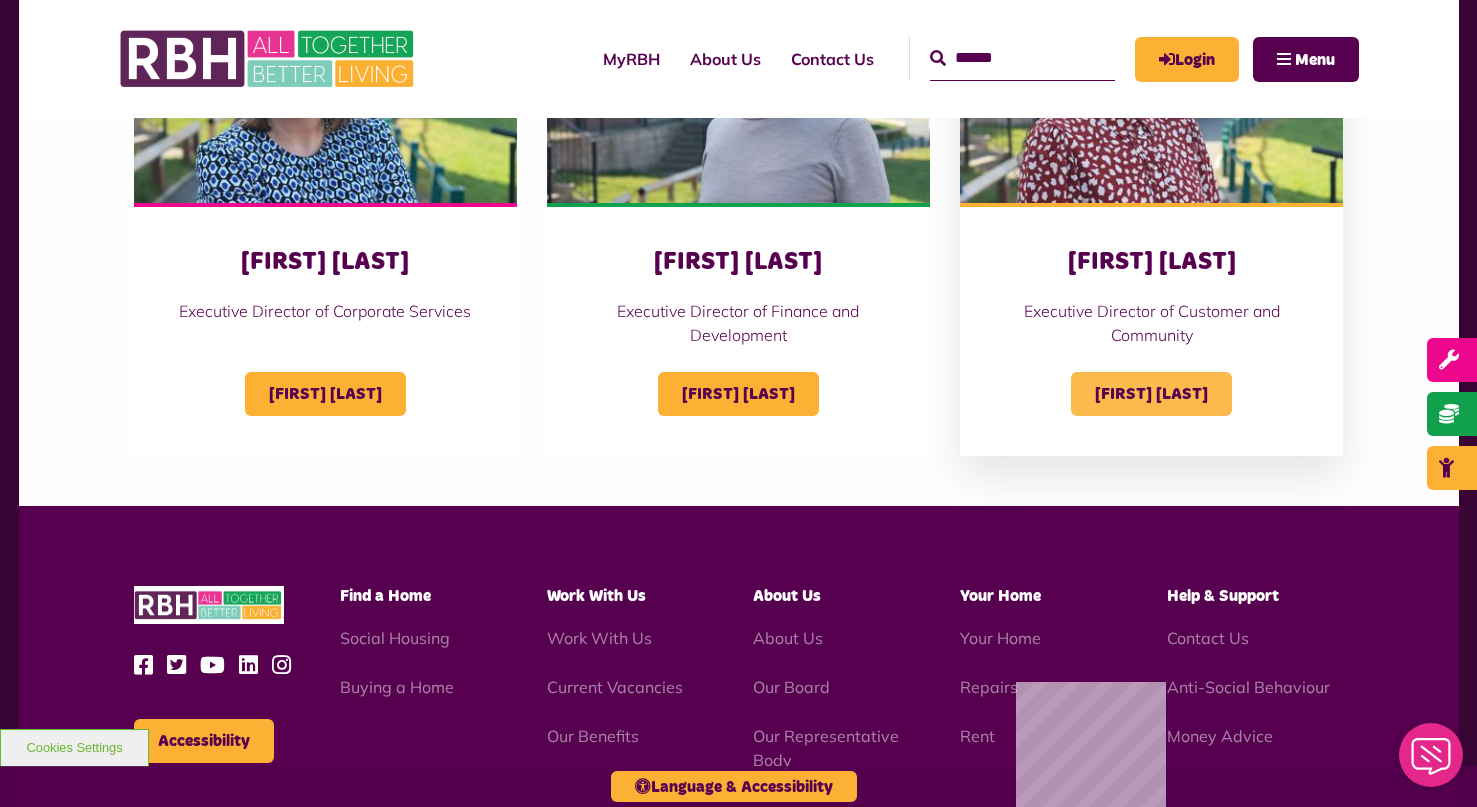 click on "[FIRST] [LAST]" at bounding box center (1151, 394) 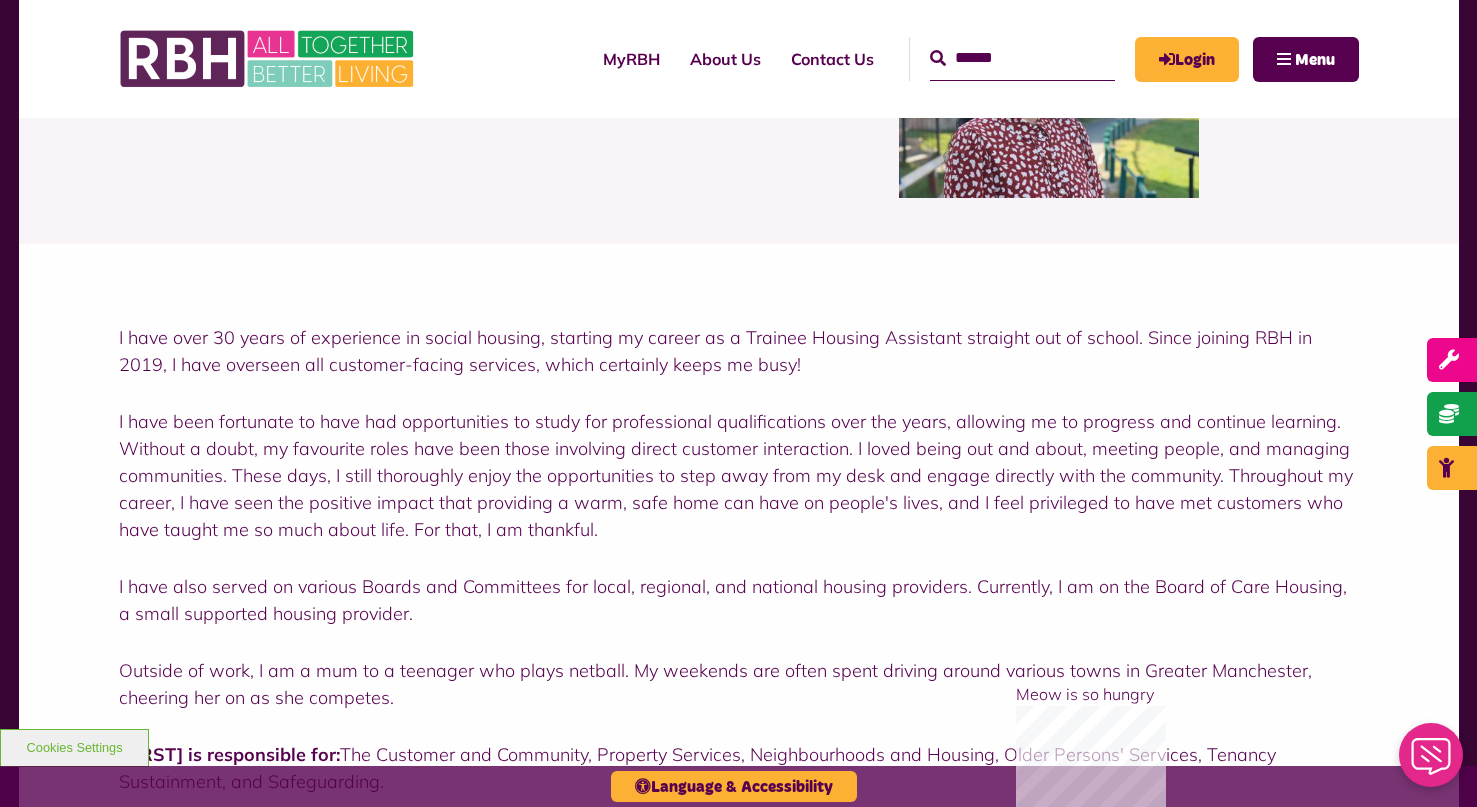 scroll, scrollTop: 0, scrollLeft: 0, axis: both 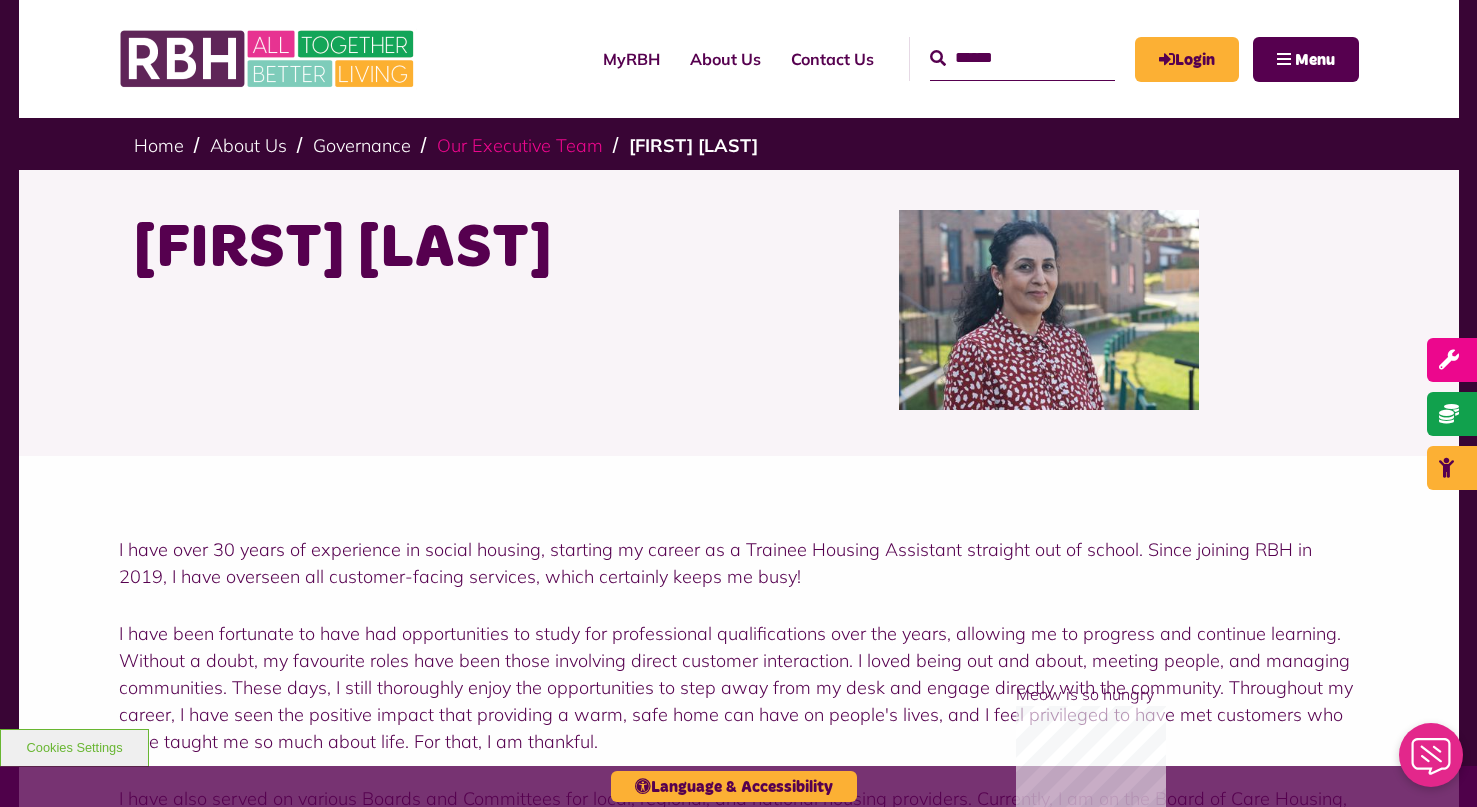 click on "Our Executive Team" at bounding box center (520, 145) 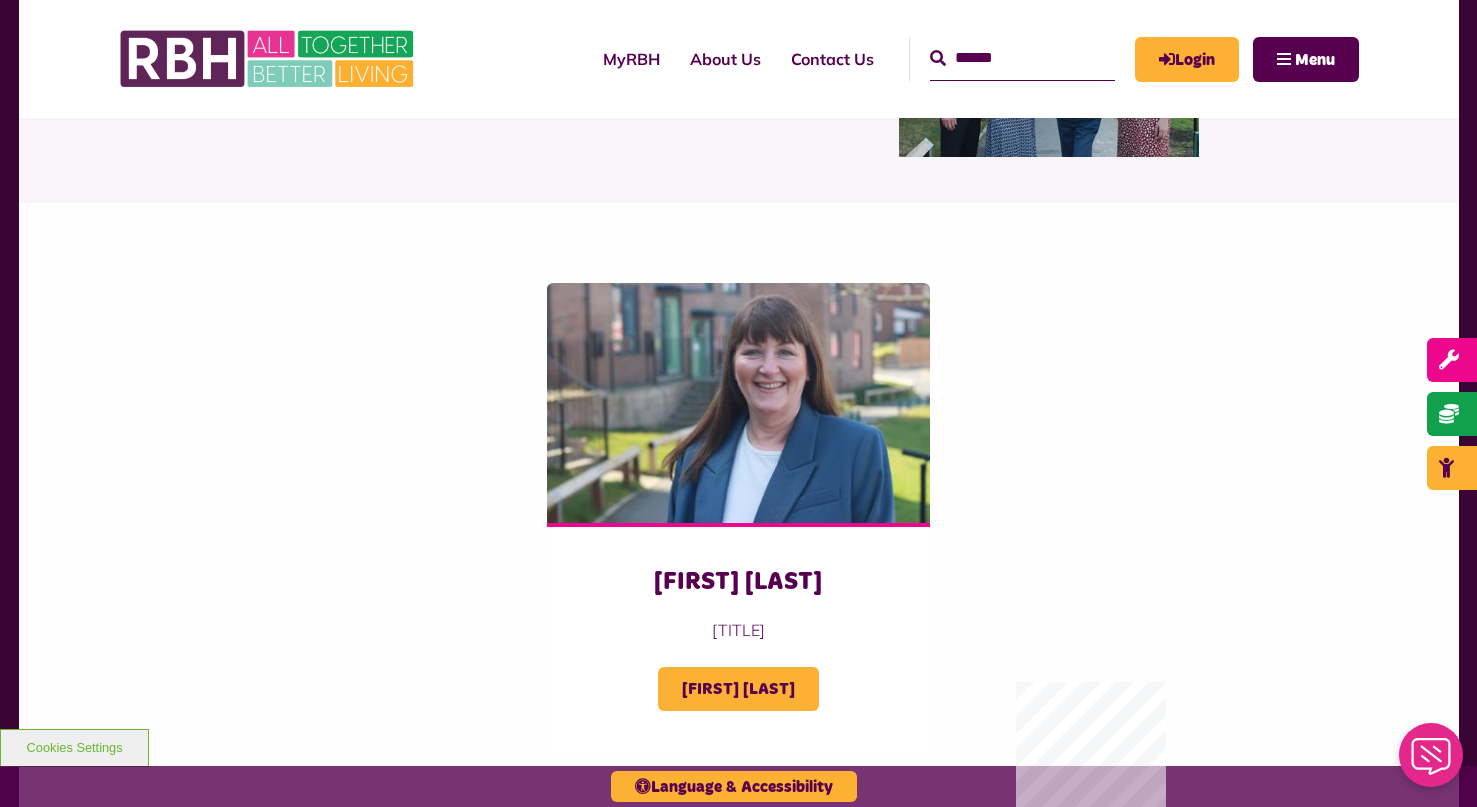 scroll, scrollTop: 0, scrollLeft: 0, axis: both 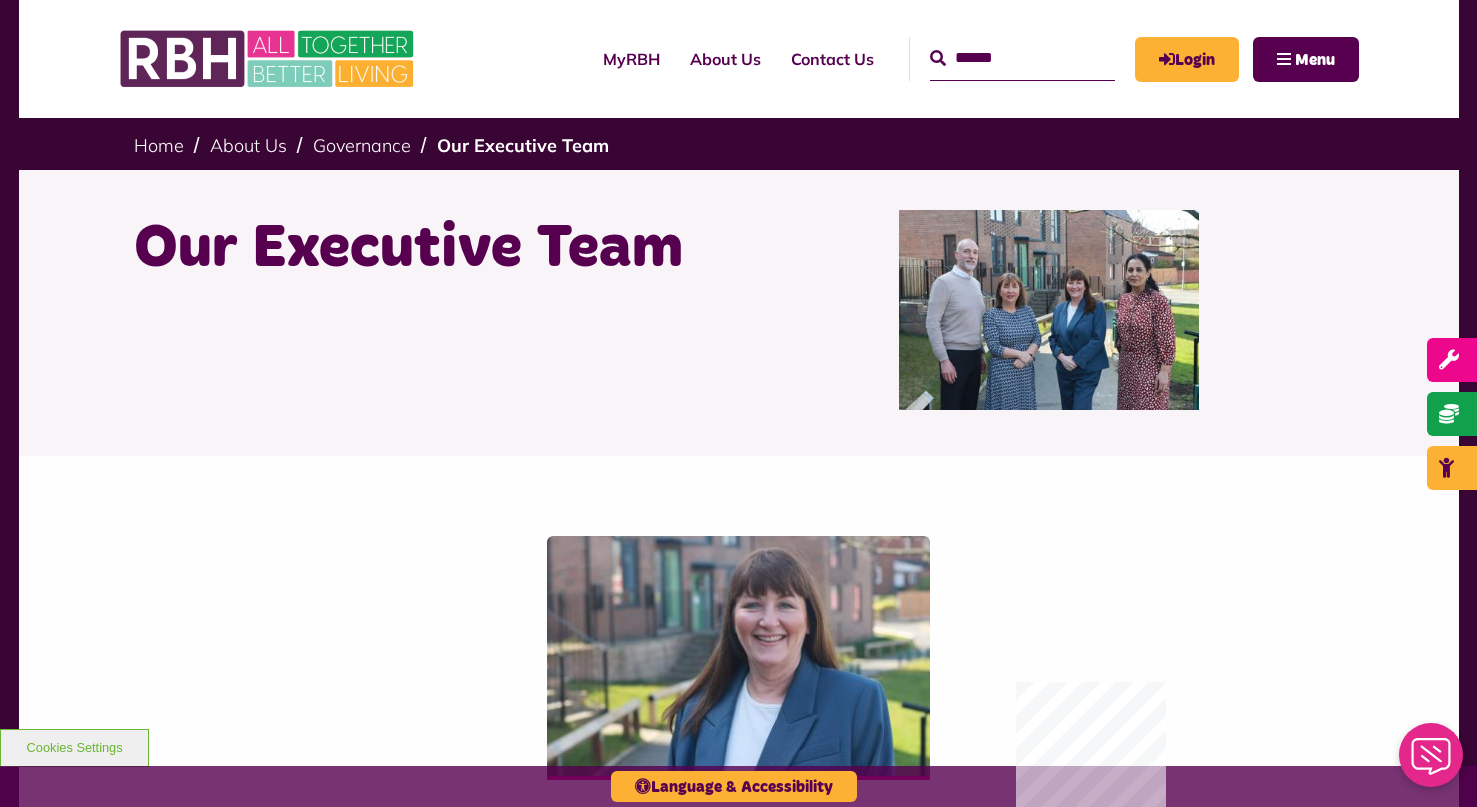click at bounding box center [1022, 58] 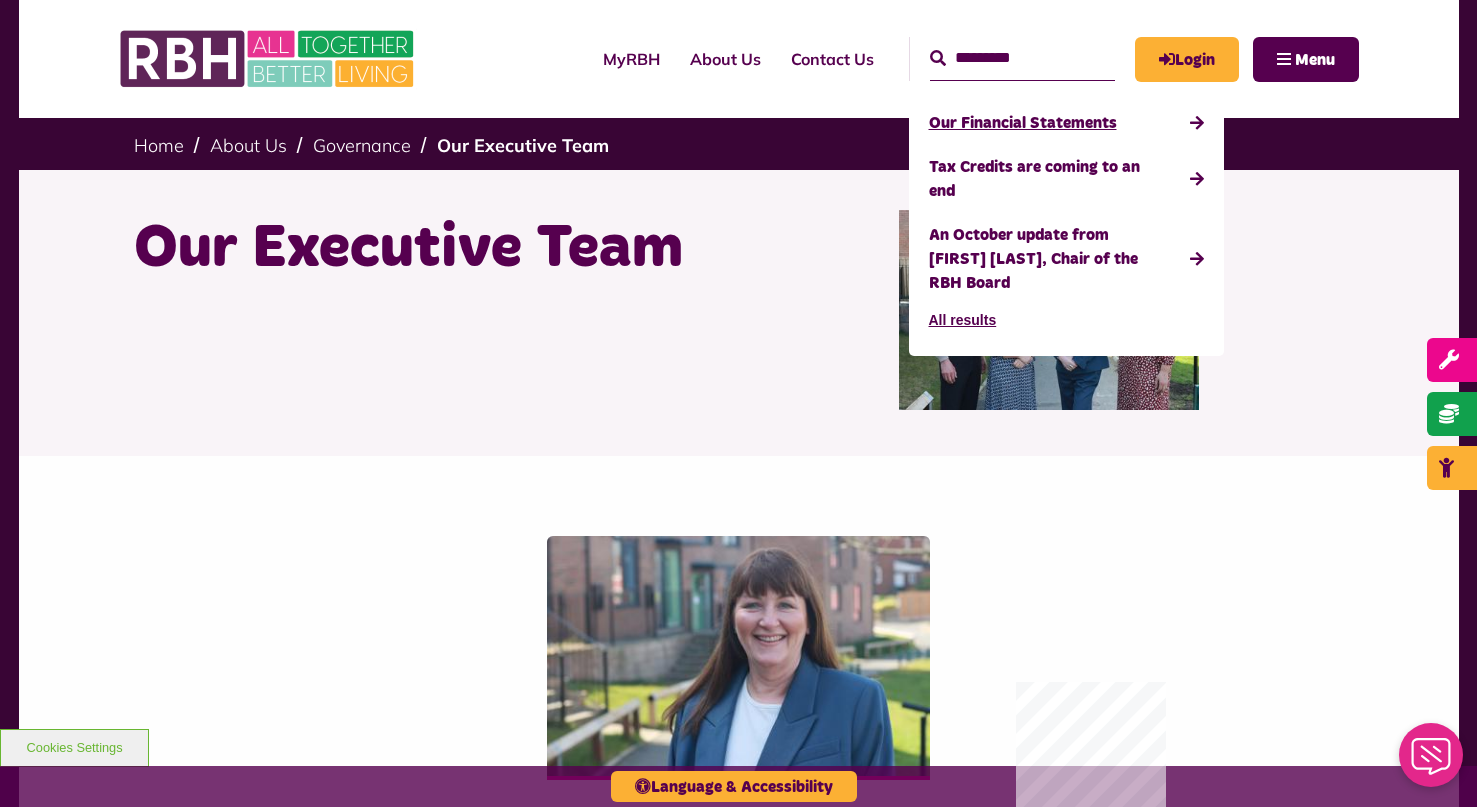 type on "*********" 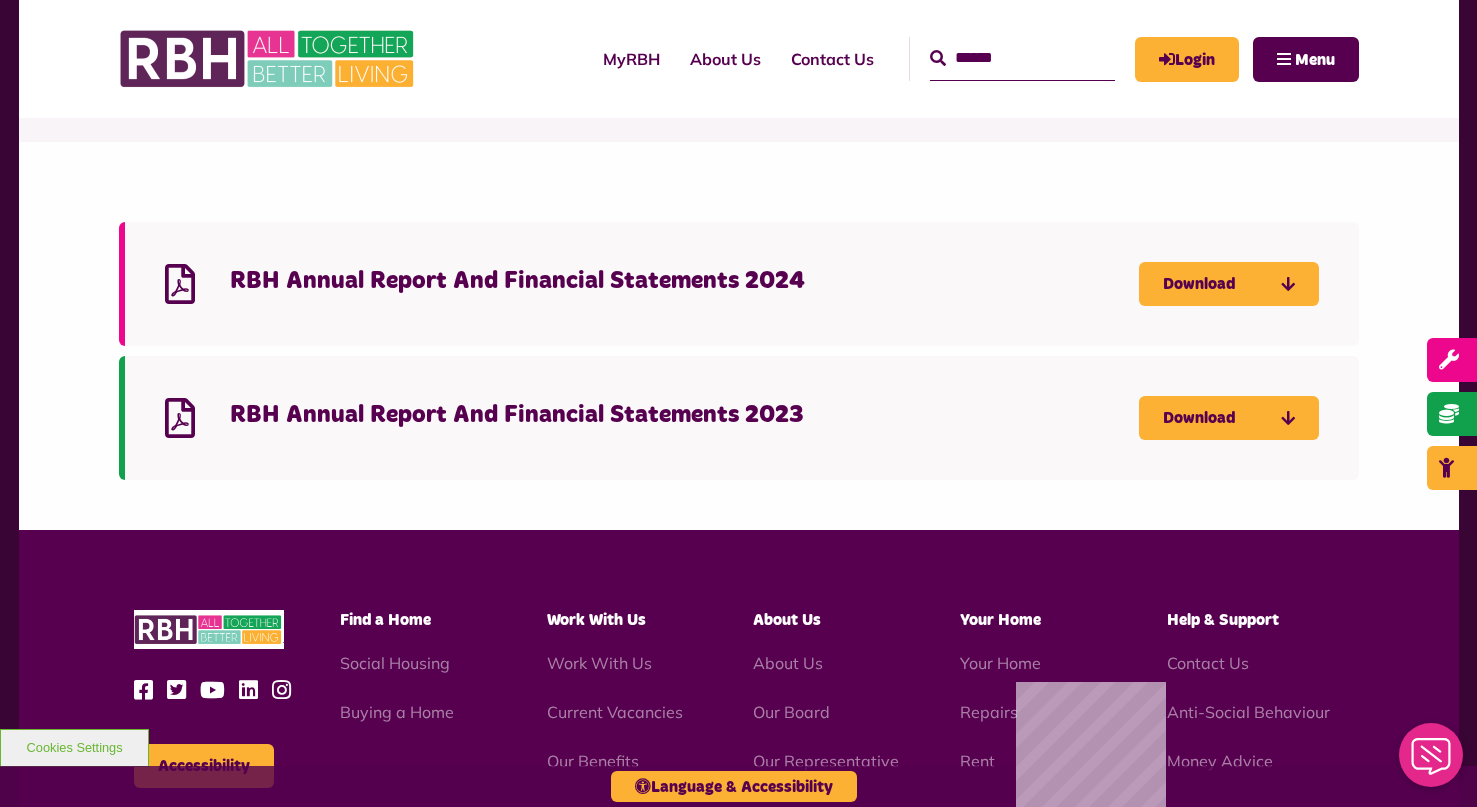 scroll, scrollTop: 200, scrollLeft: 0, axis: vertical 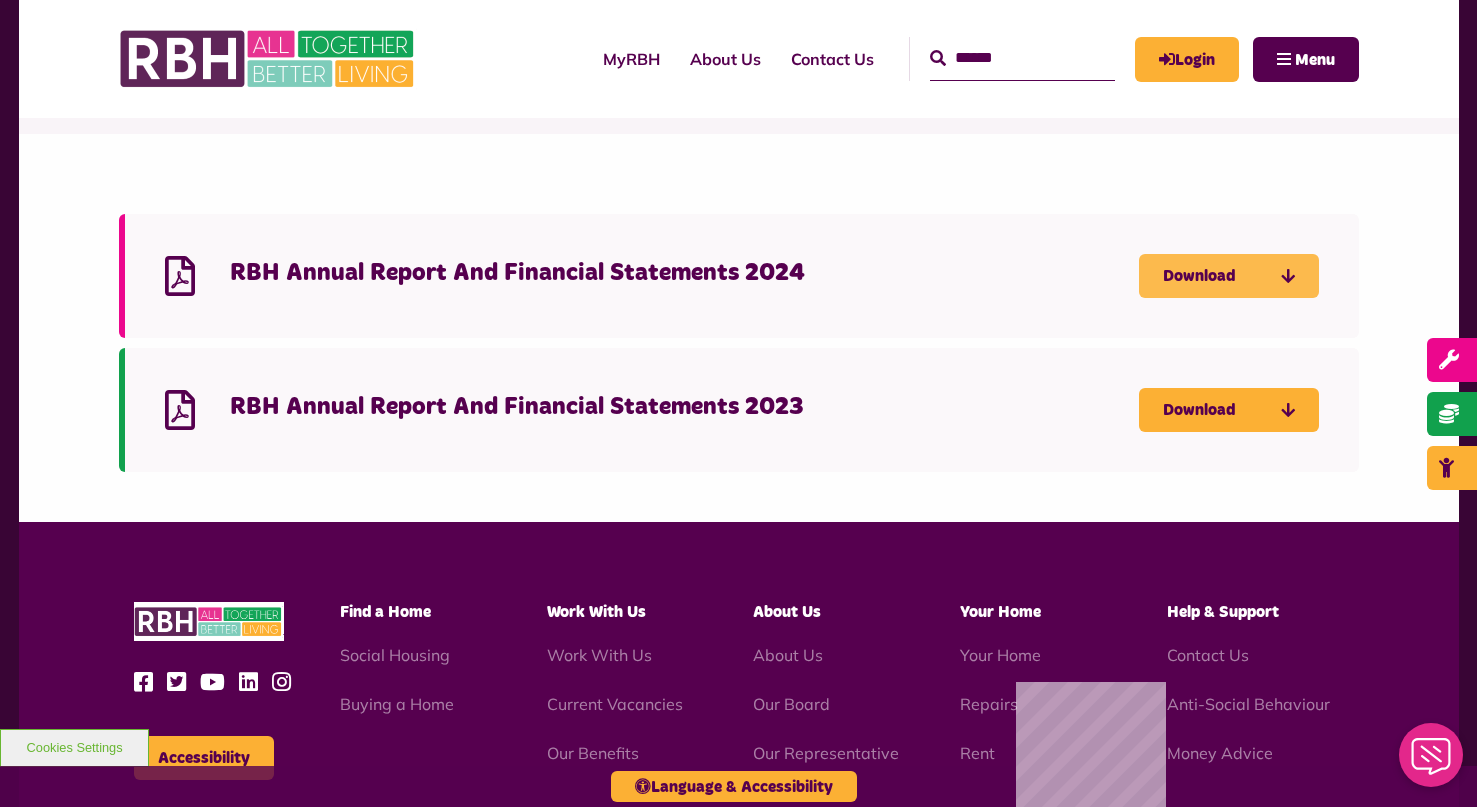 click on "Download" at bounding box center (1229, 276) 